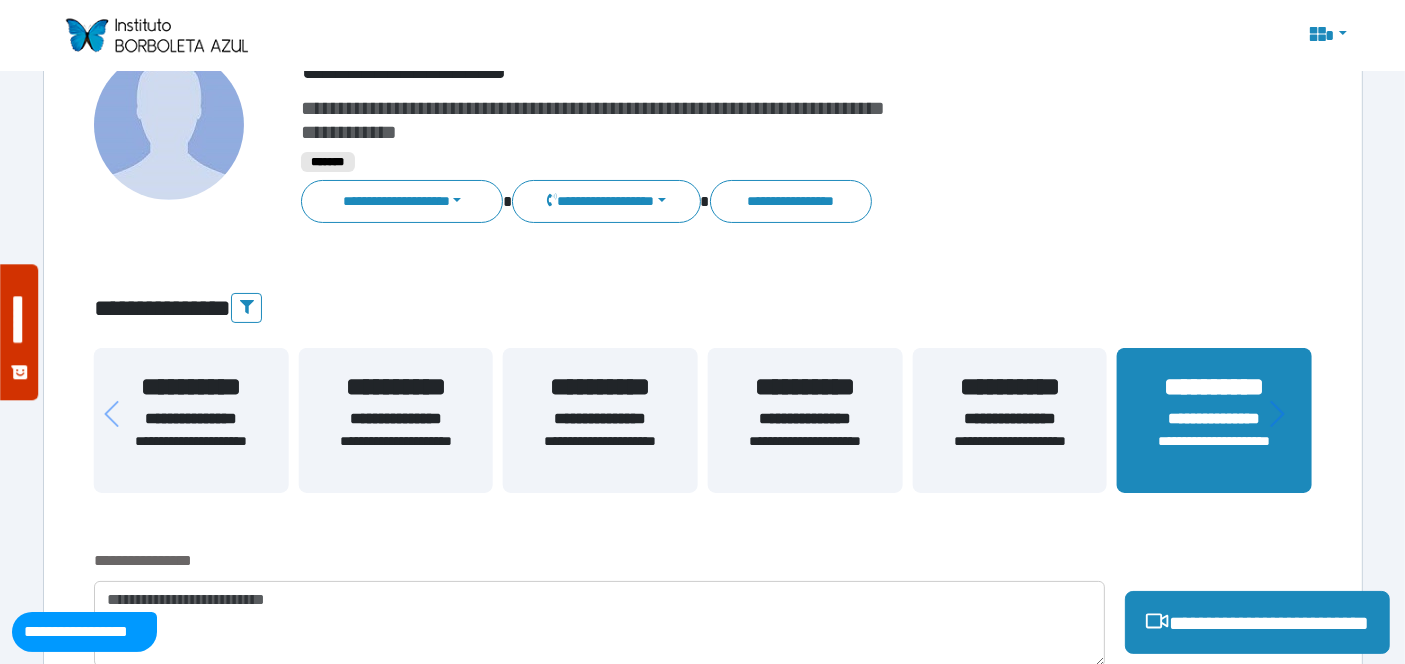 scroll, scrollTop: 174, scrollLeft: 0, axis: vertical 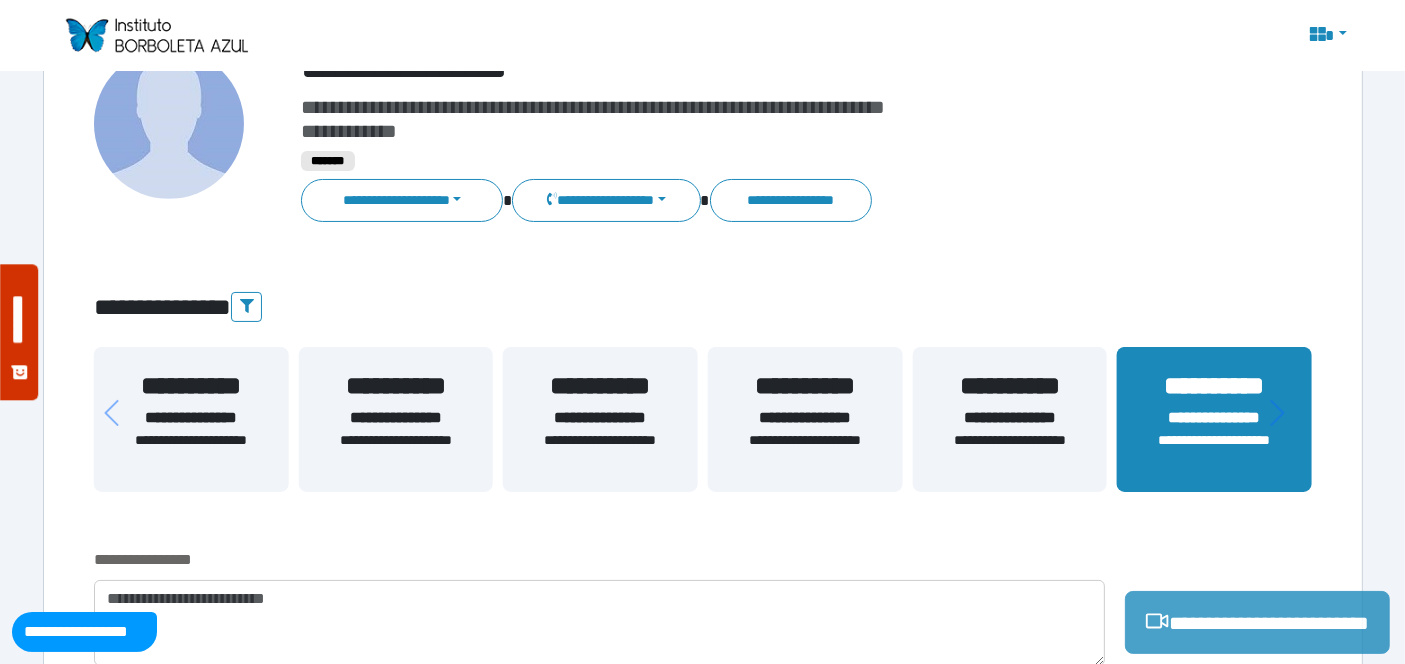 click on "**********" at bounding box center [1257, 622] 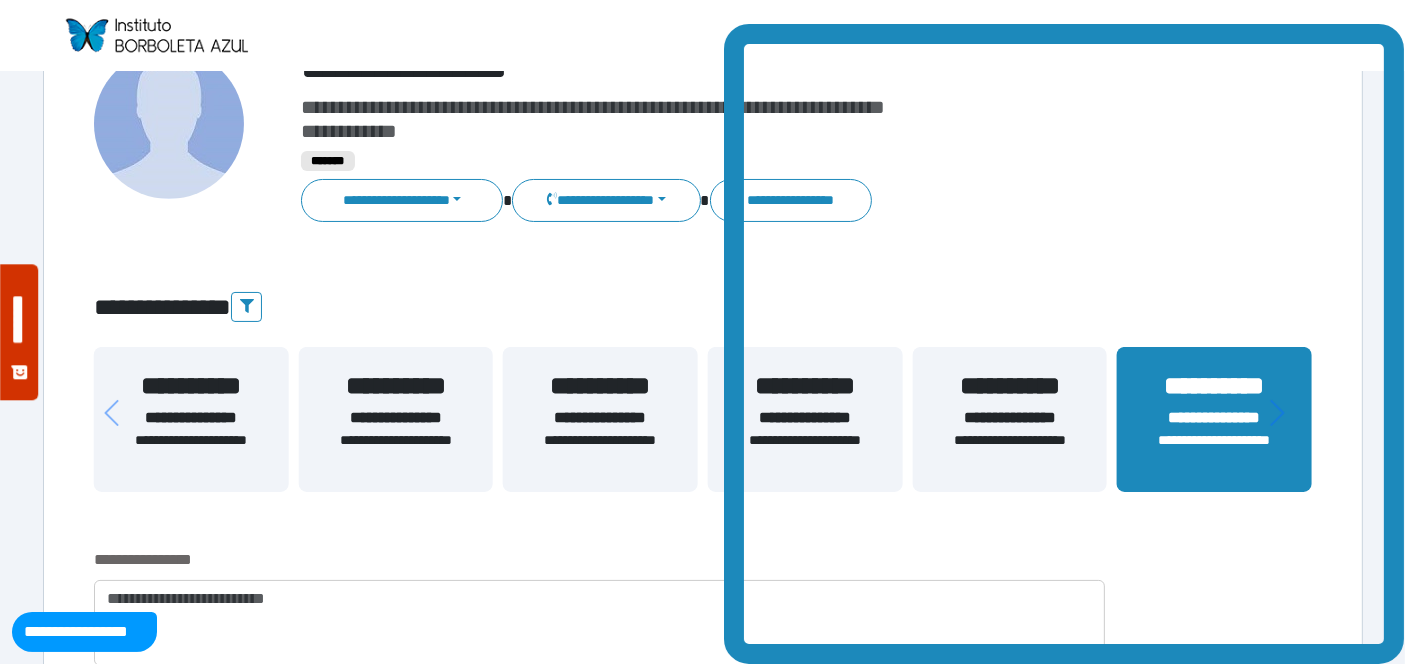 click at bounding box center [156, 35] 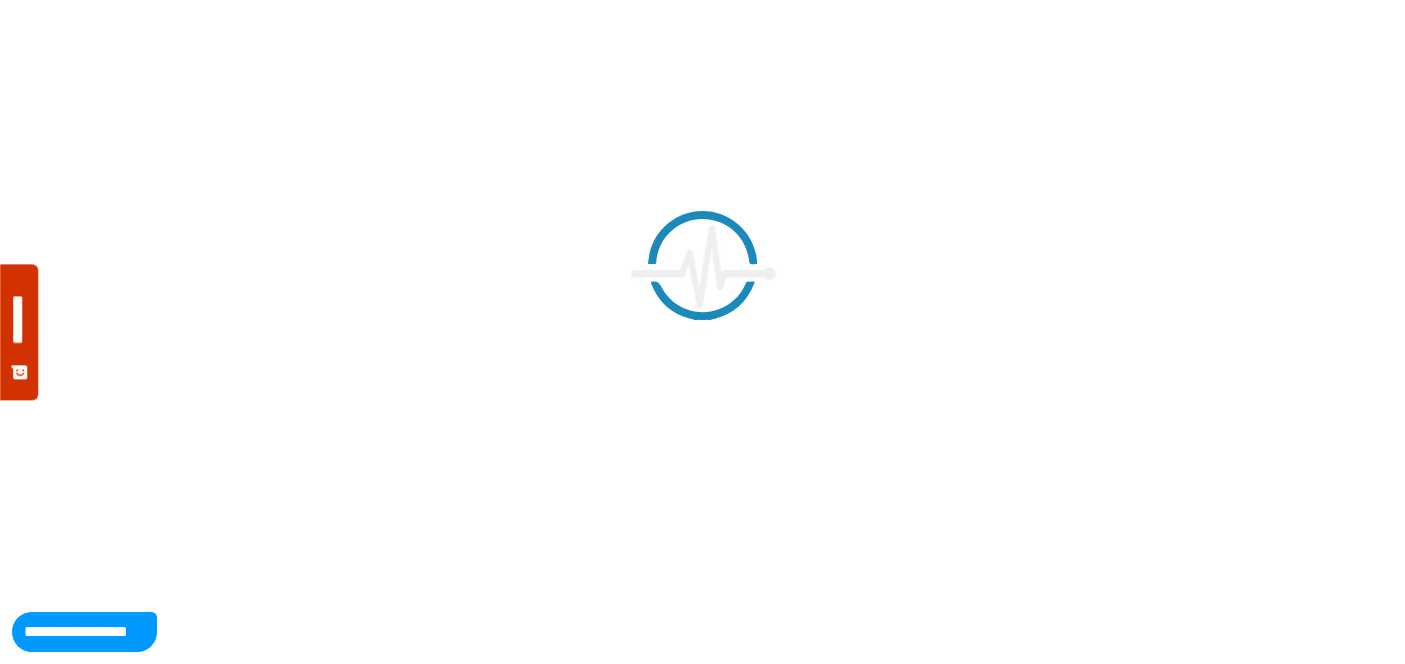 scroll, scrollTop: 0, scrollLeft: 0, axis: both 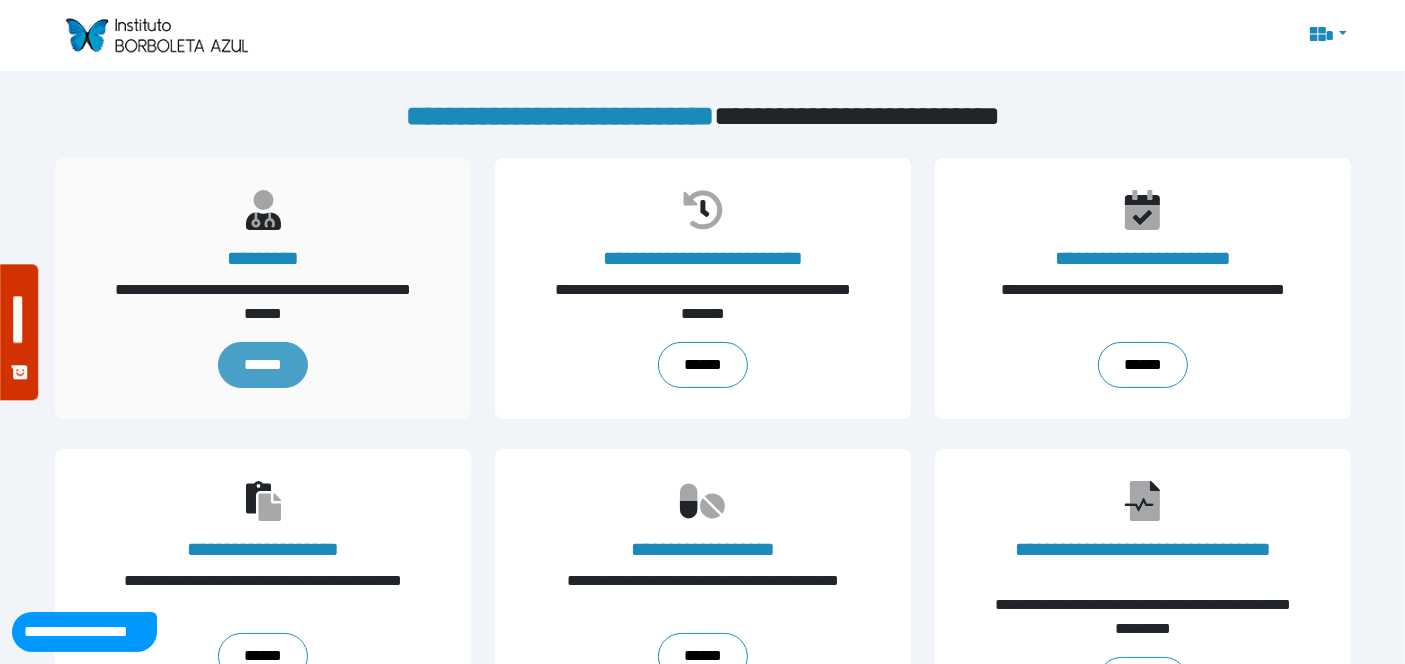 click on "******" at bounding box center (262, 365) 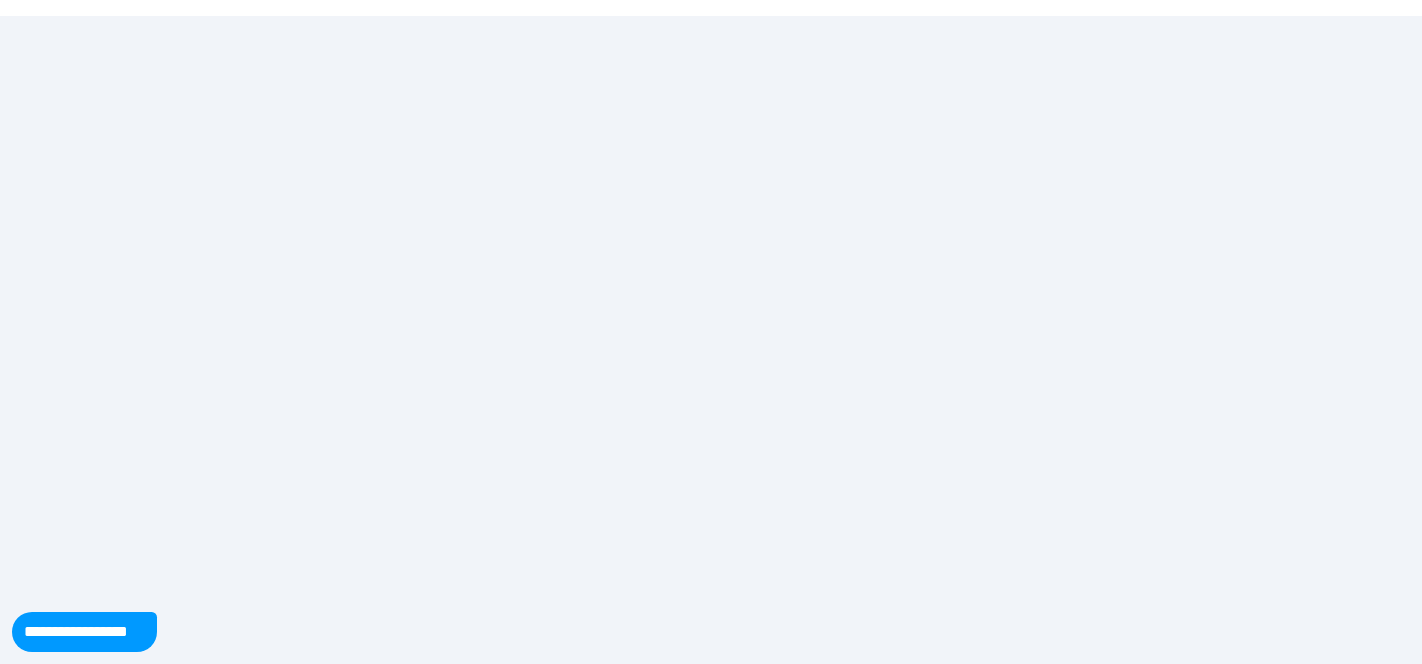scroll, scrollTop: 0, scrollLeft: 0, axis: both 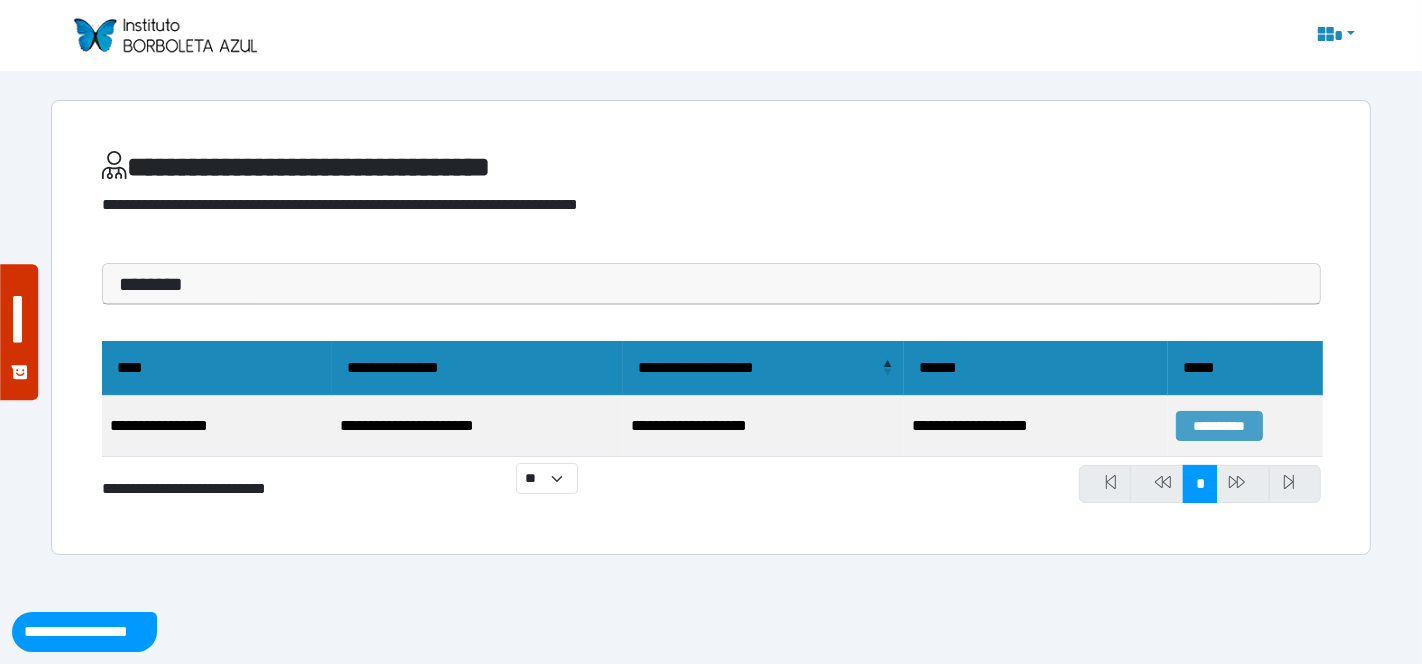 click on "**********" at bounding box center [1219, 426] 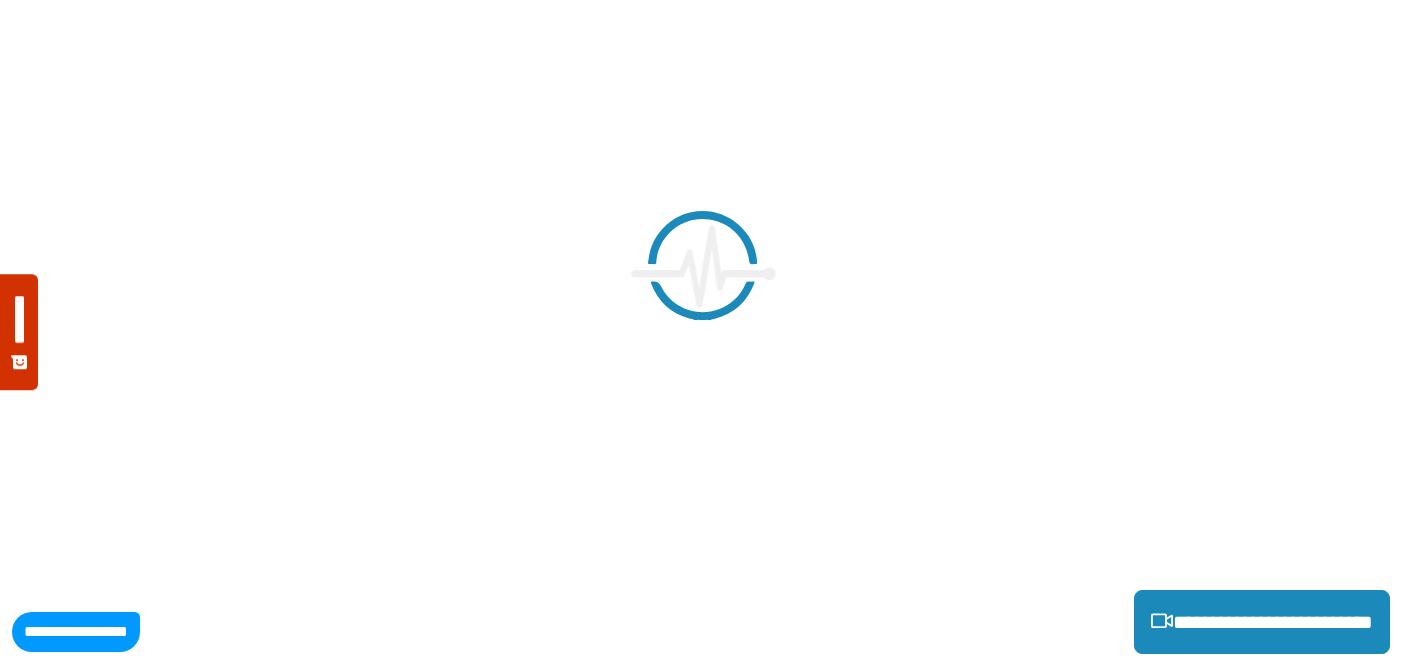 scroll, scrollTop: 0, scrollLeft: 0, axis: both 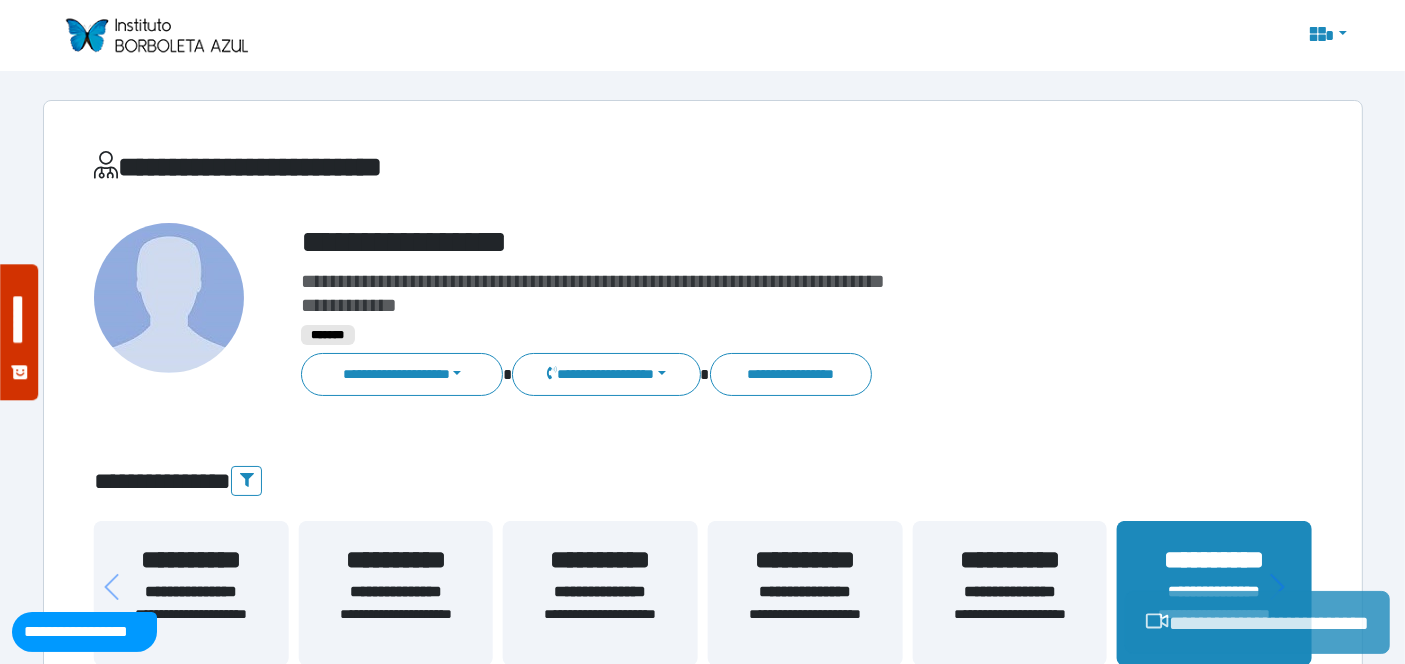 click on "**********" at bounding box center [1257, 622] 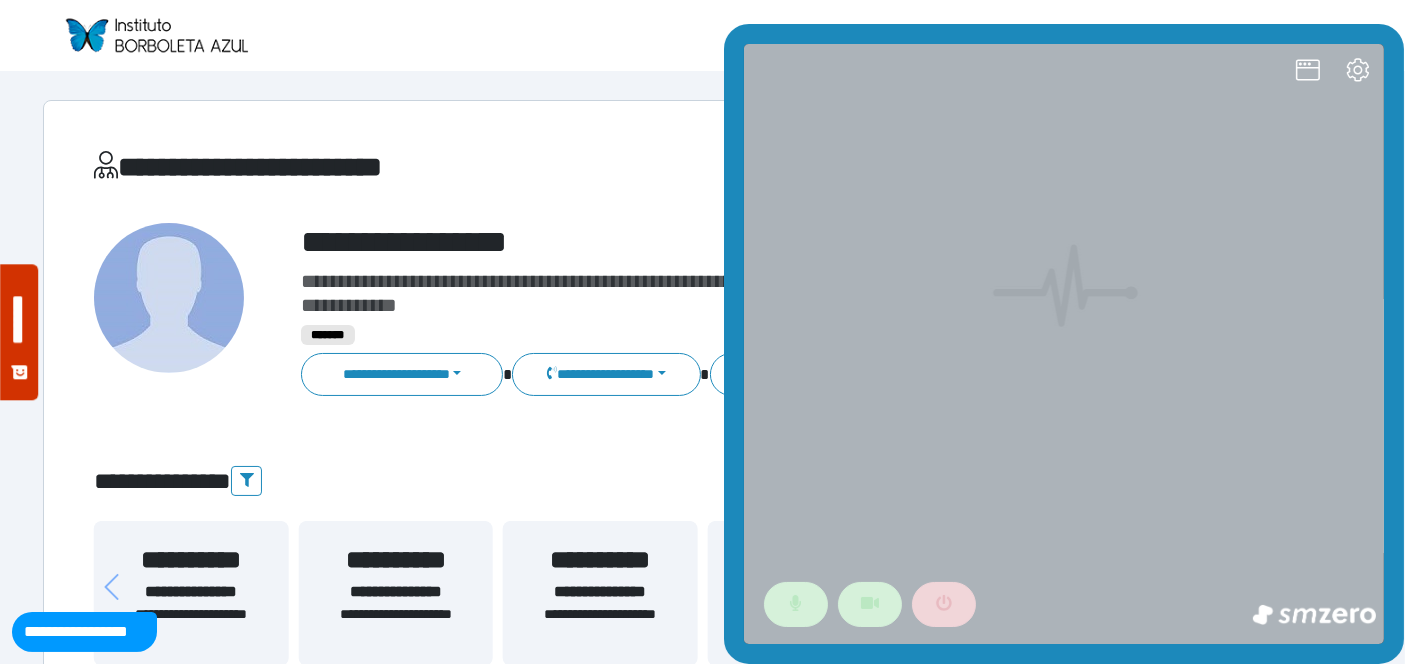 scroll, scrollTop: 0, scrollLeft: 0, axis: both 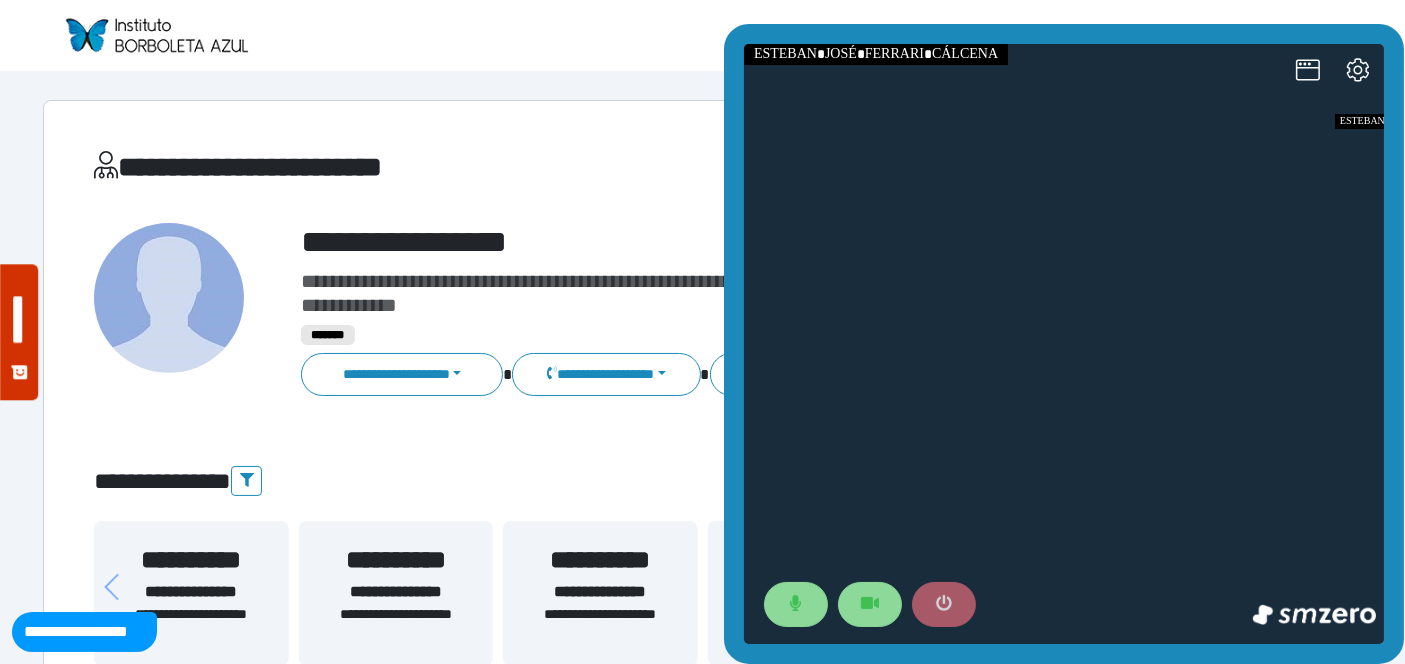 click at bounding box center (943, 604) 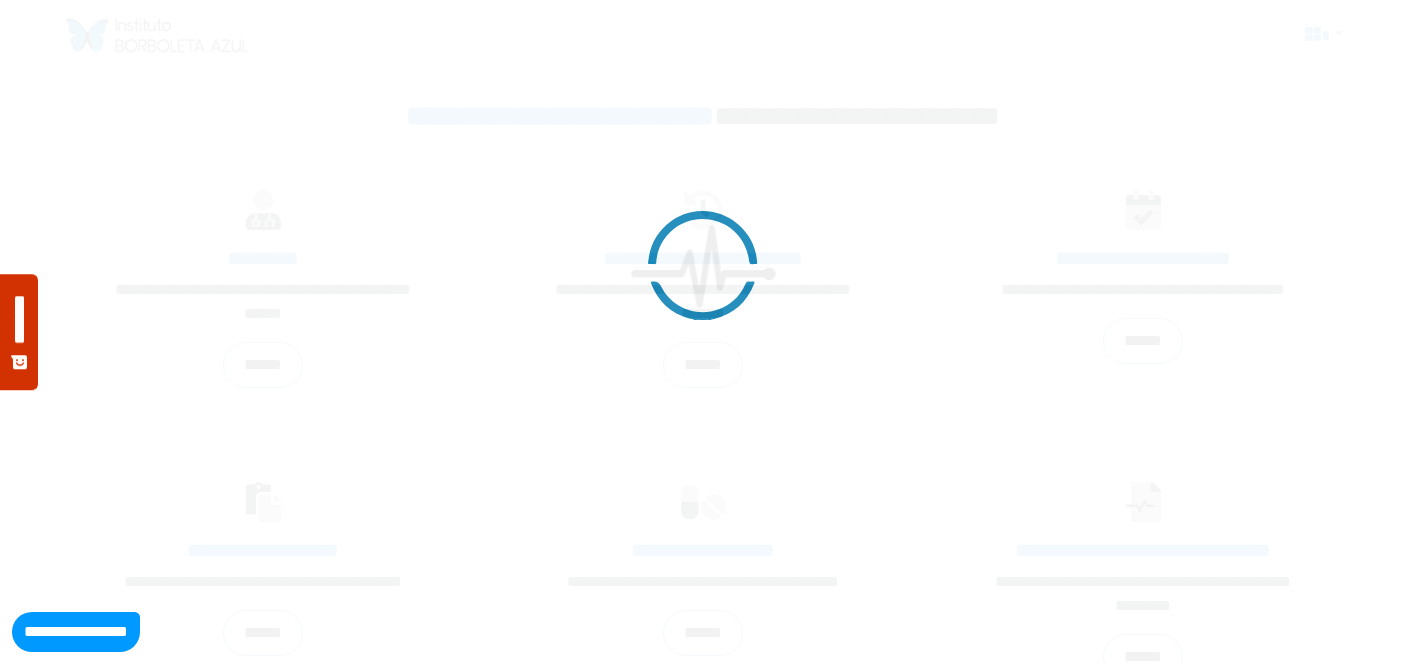 scroll, scrollTop: 0, scrollLeft: 0, axis: both 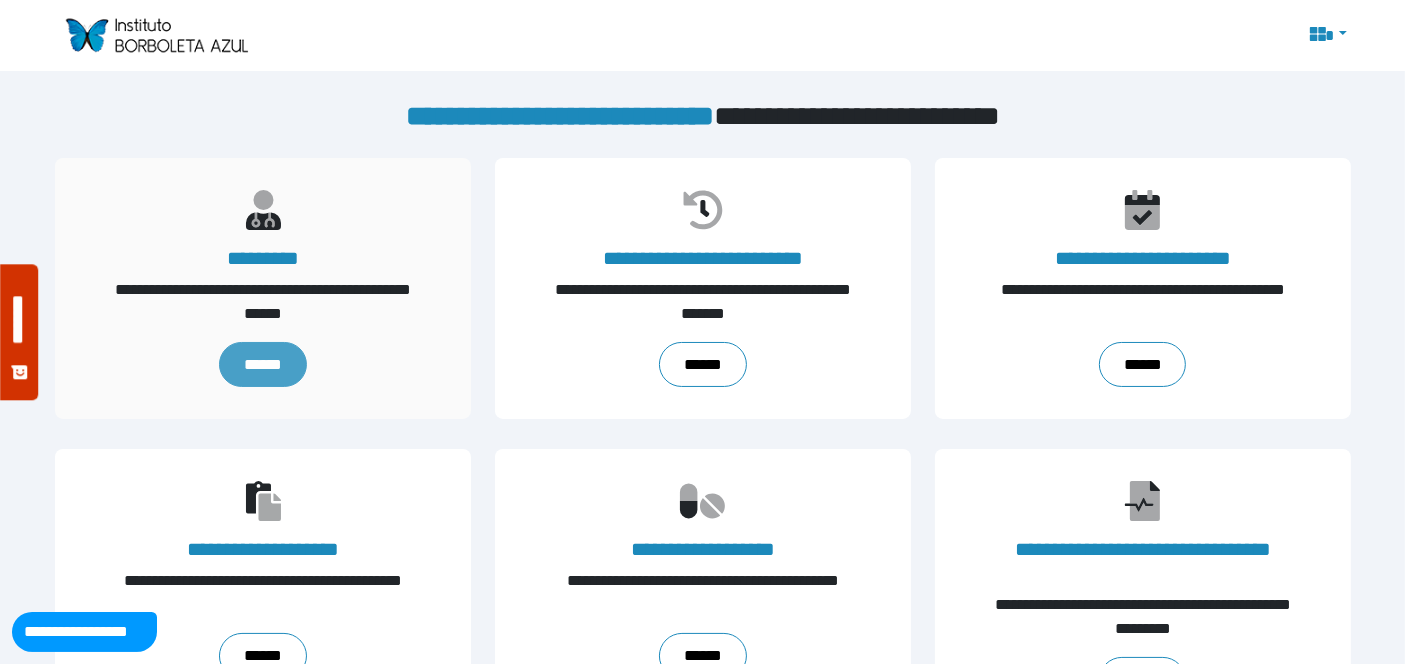click on "******" at bounding box center (262, 365) 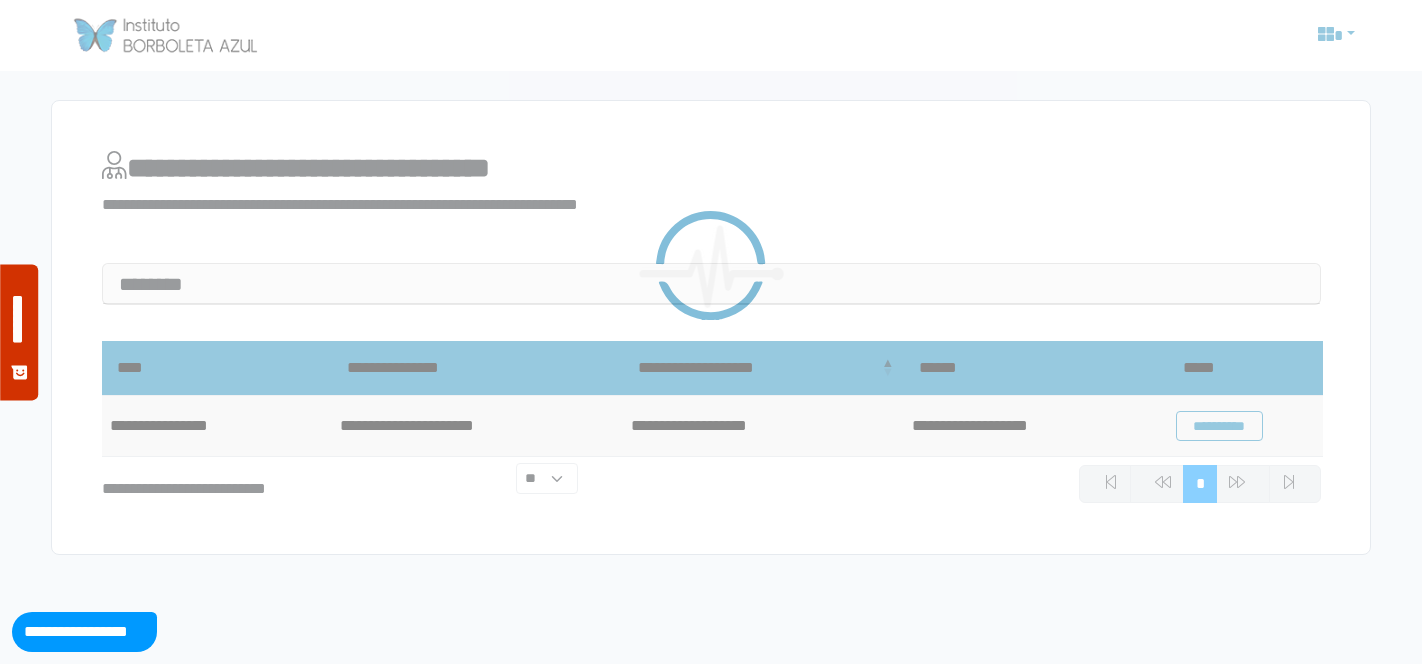 scroll, scrollTop: 0, scrollLeft: 0, axis: both 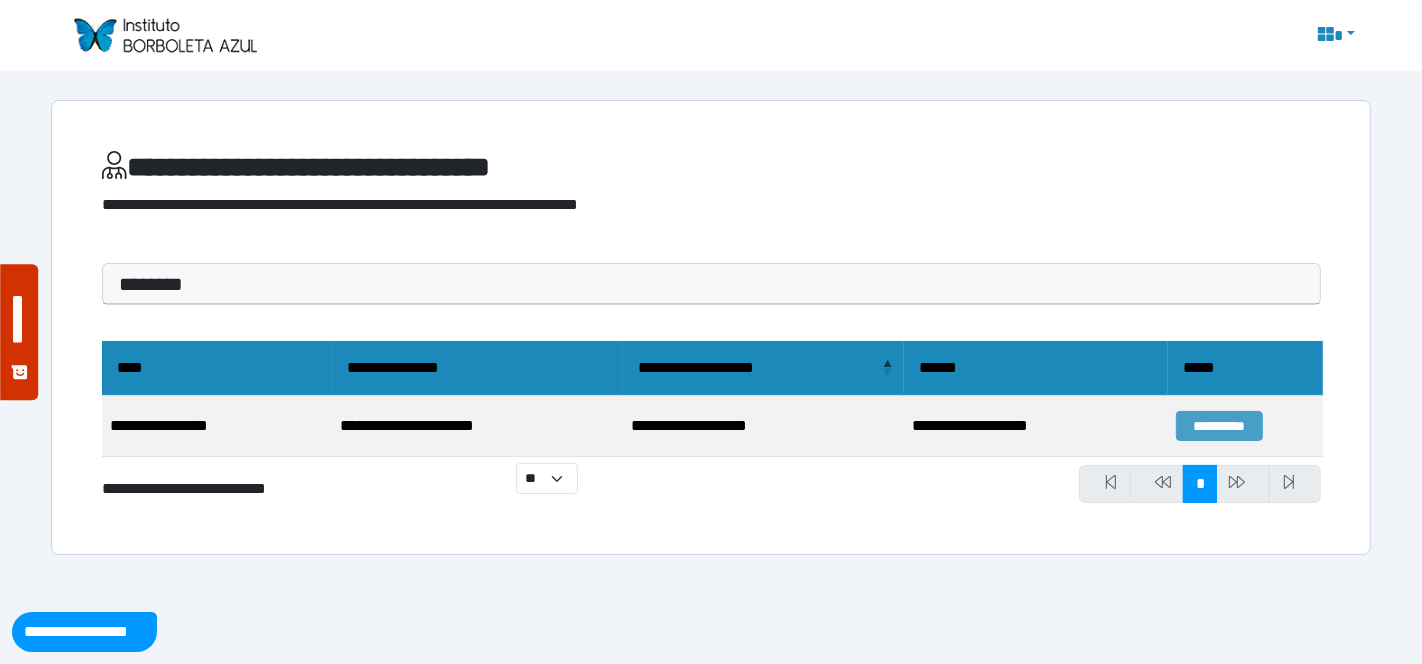 click on "**********" at bounding box center (1219, 426) 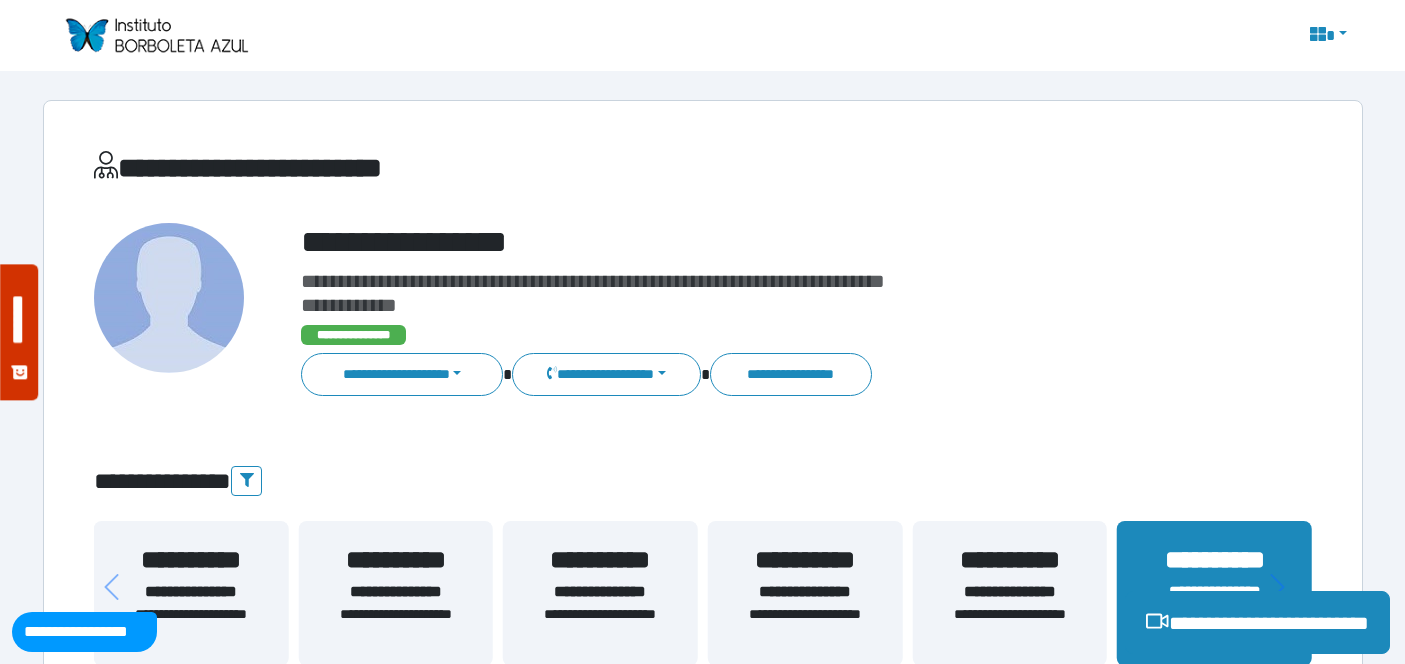 scroll, scrollTop: 0, scrollLeft: 0, axis: both 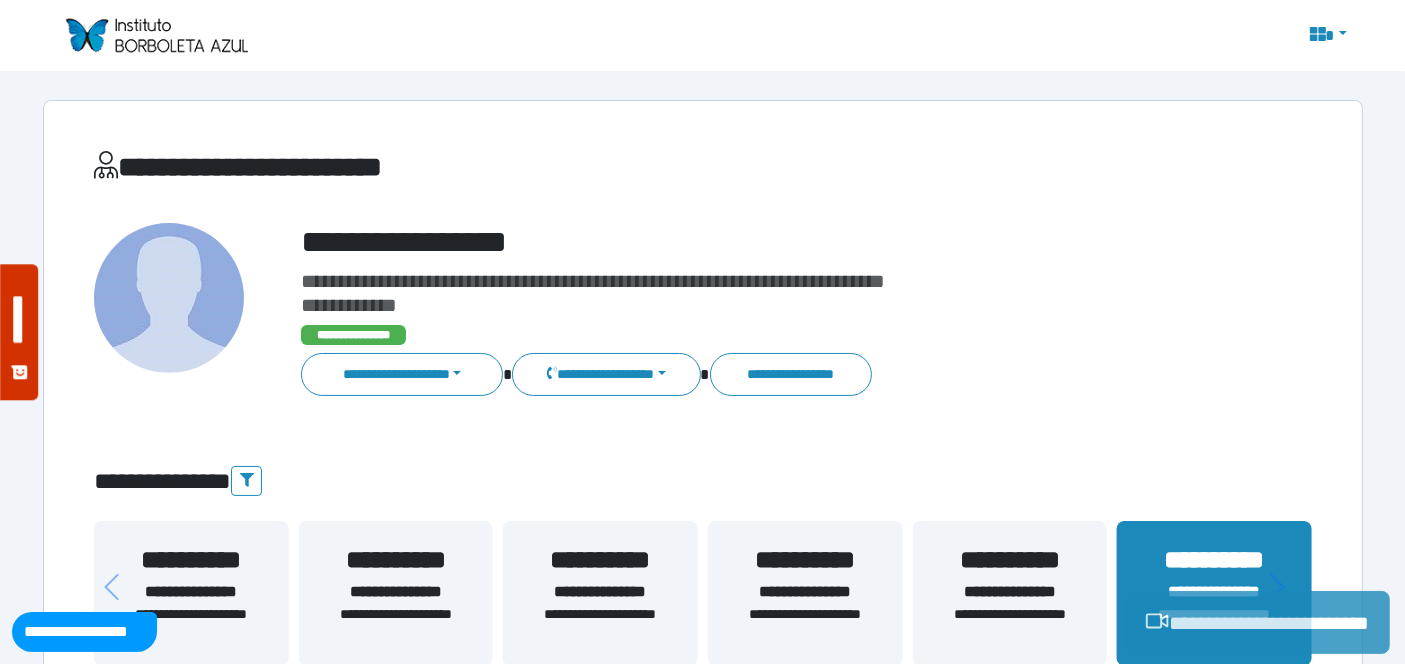 click on "**********" at bounding box center (1257, 622) 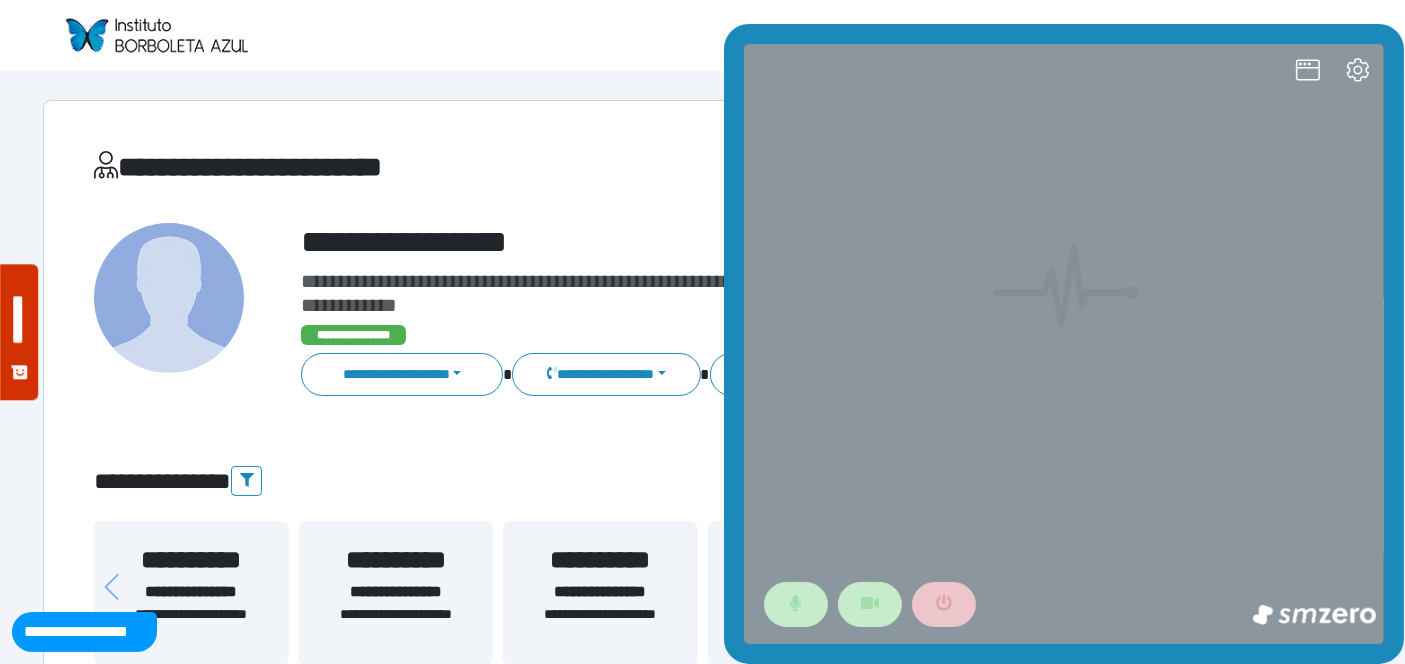 scroll, scrollTop: 0, scrollLeft: 0, axis: both 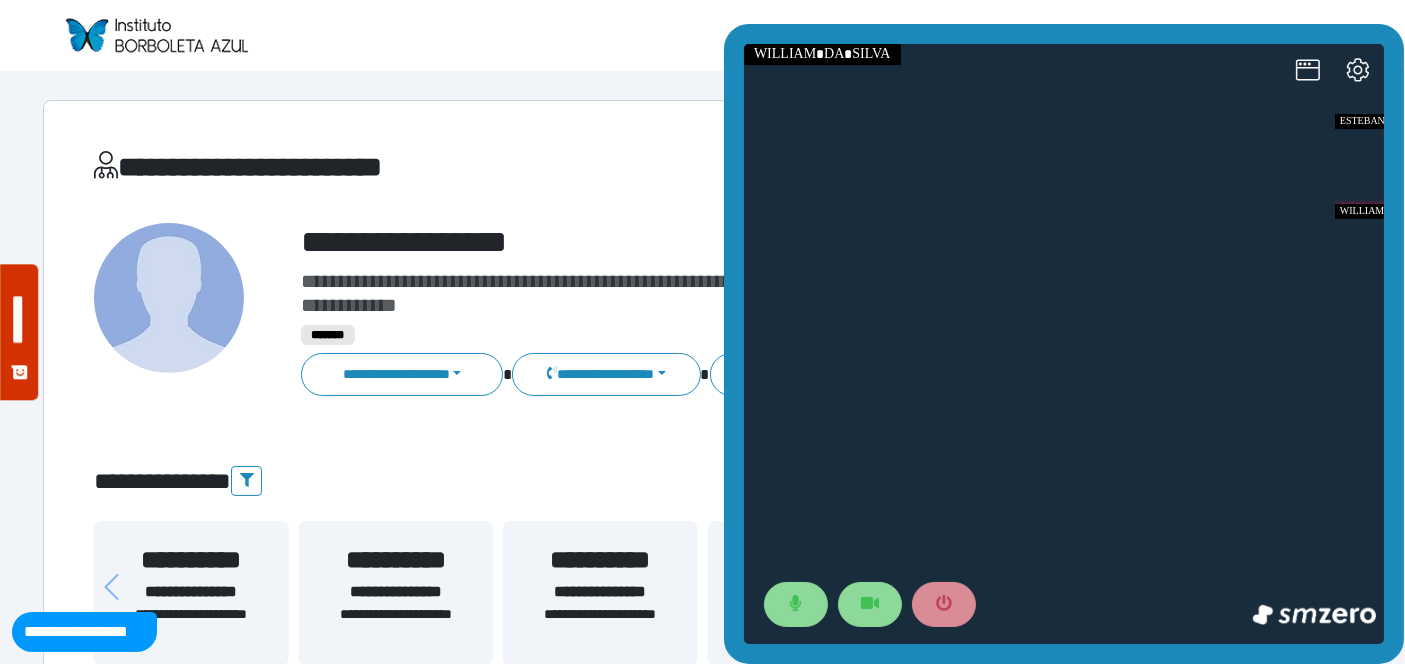 drag, startPoint x: 1028, startPoint y: 18, endPoint x: 608, endPoint y: 38, distance: 420.47592 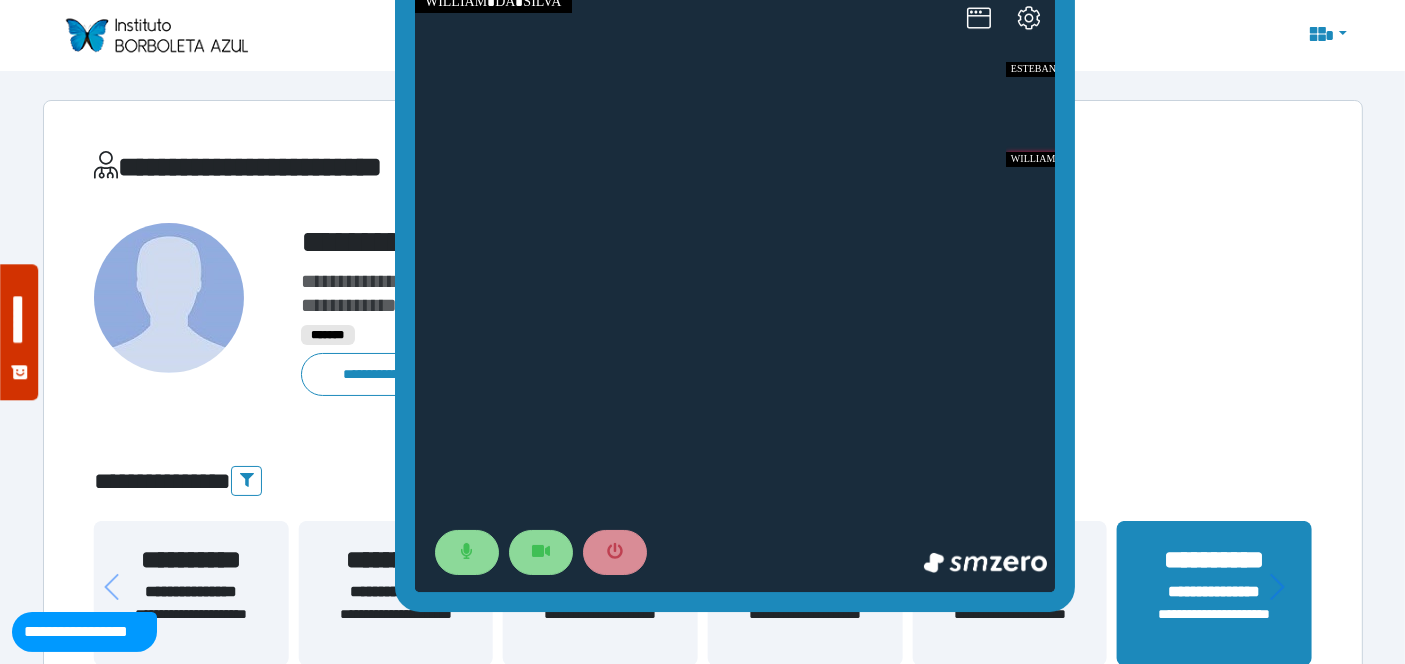 drag, startPoint x: 1458, startPoint y: 29, endPoint x: 702, endPoint y: 118, distance: 761.2207 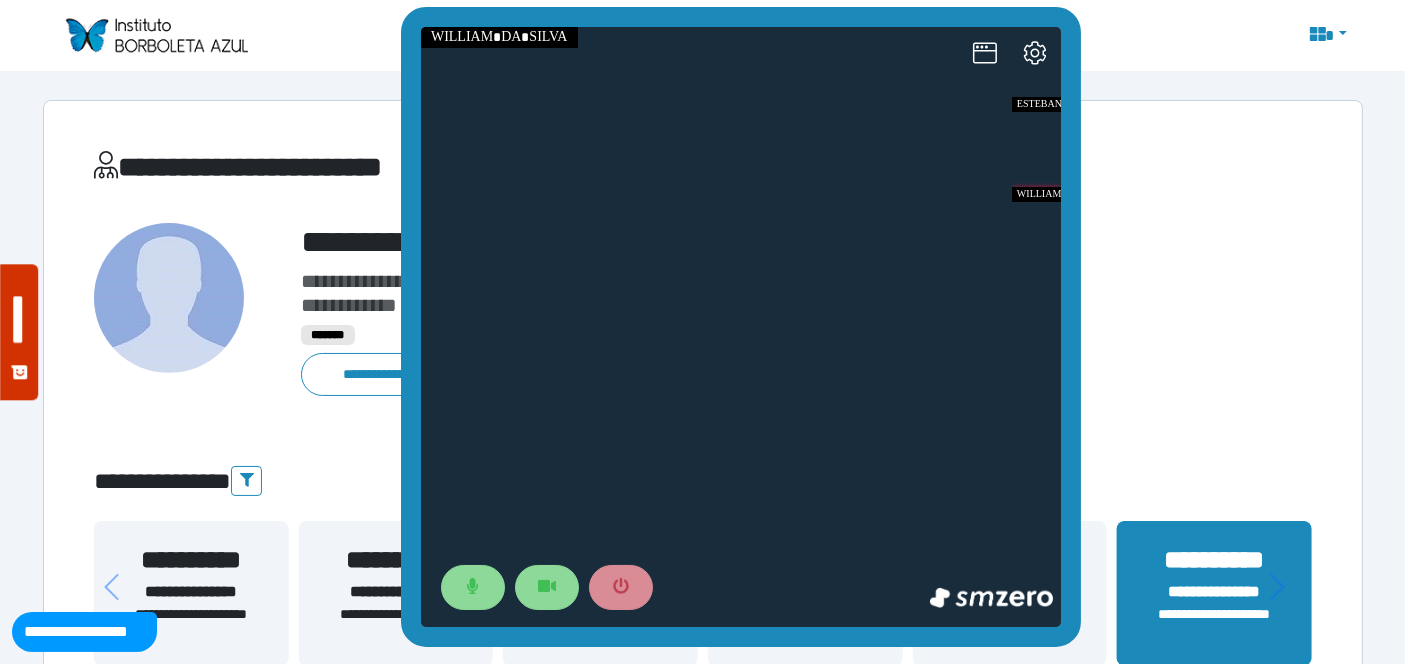 drag, startPoint x: 1074, startPoint y: 189, endPoint x: 1079, endPoint y: 224, distance: 35.35534 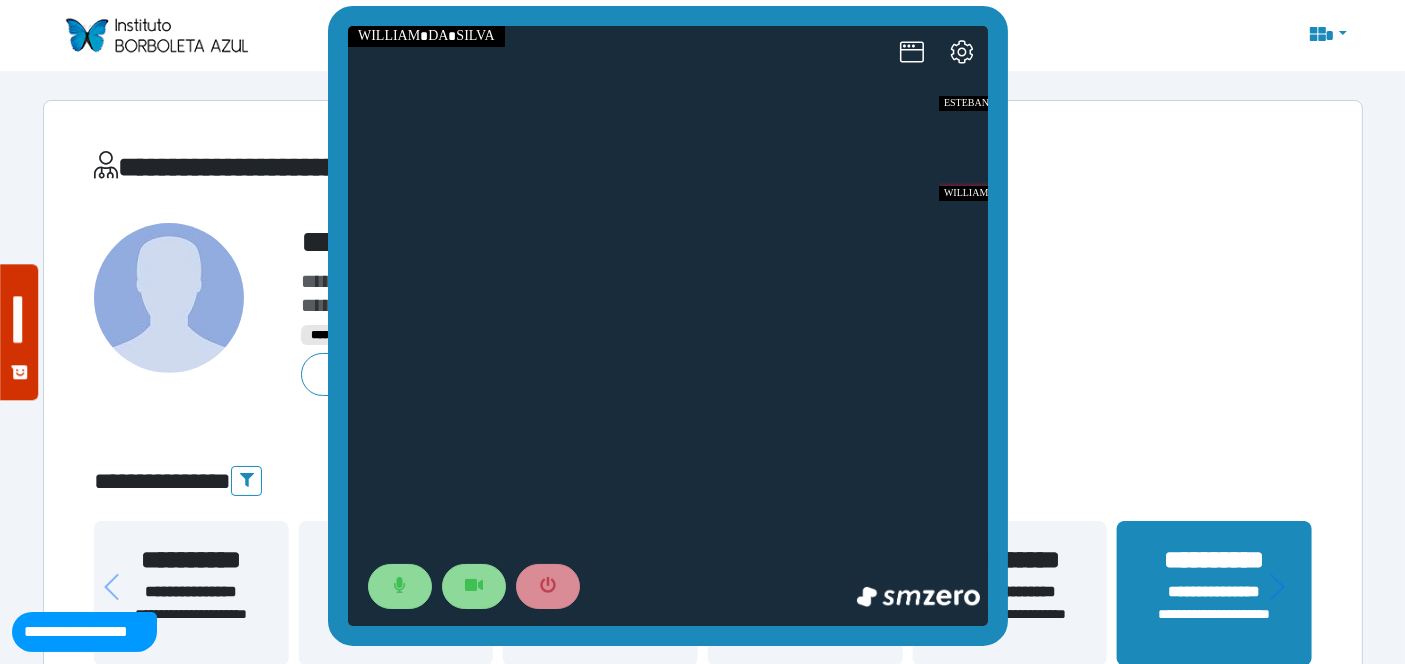 drag, startPoint x: 402, startPoint y: 370, endPoint x: 341, endPoint y: 363, distance: 61.400326 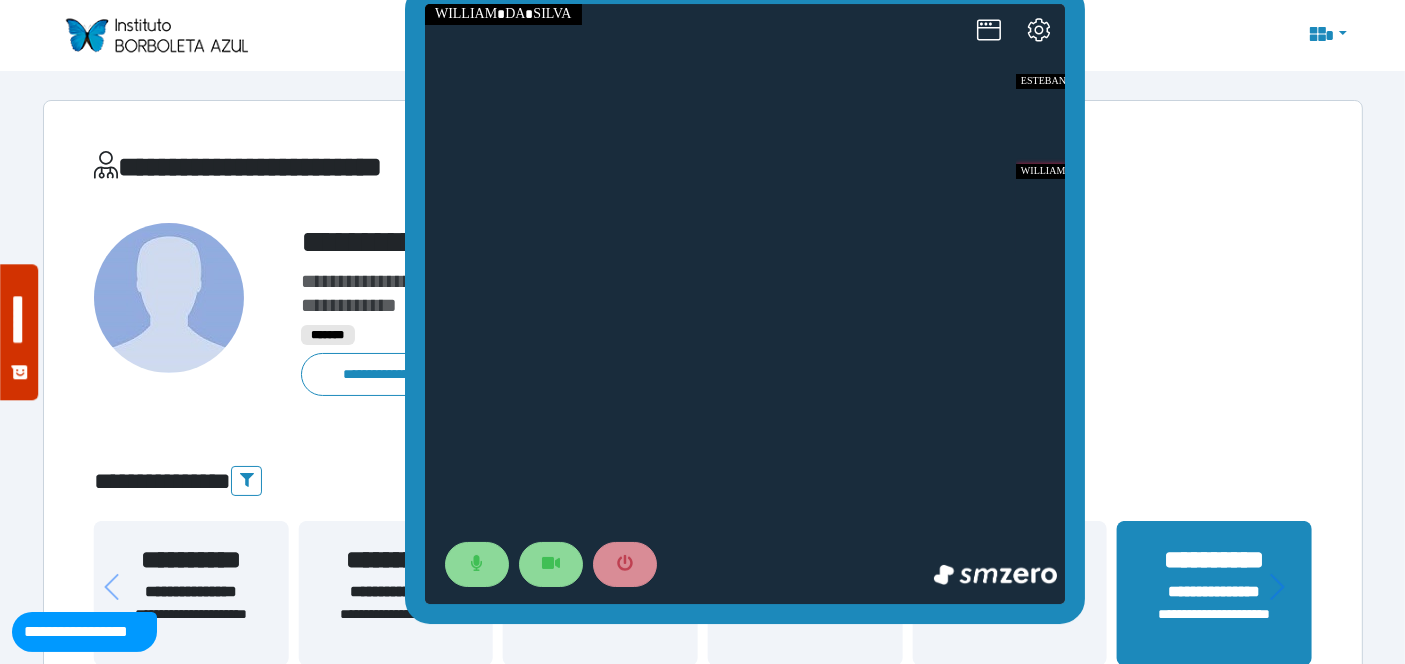 drag, startPoint x: 1433, startPoint y: 17, endPoint x: 955, endPoint y: 113, distance: 487.54486 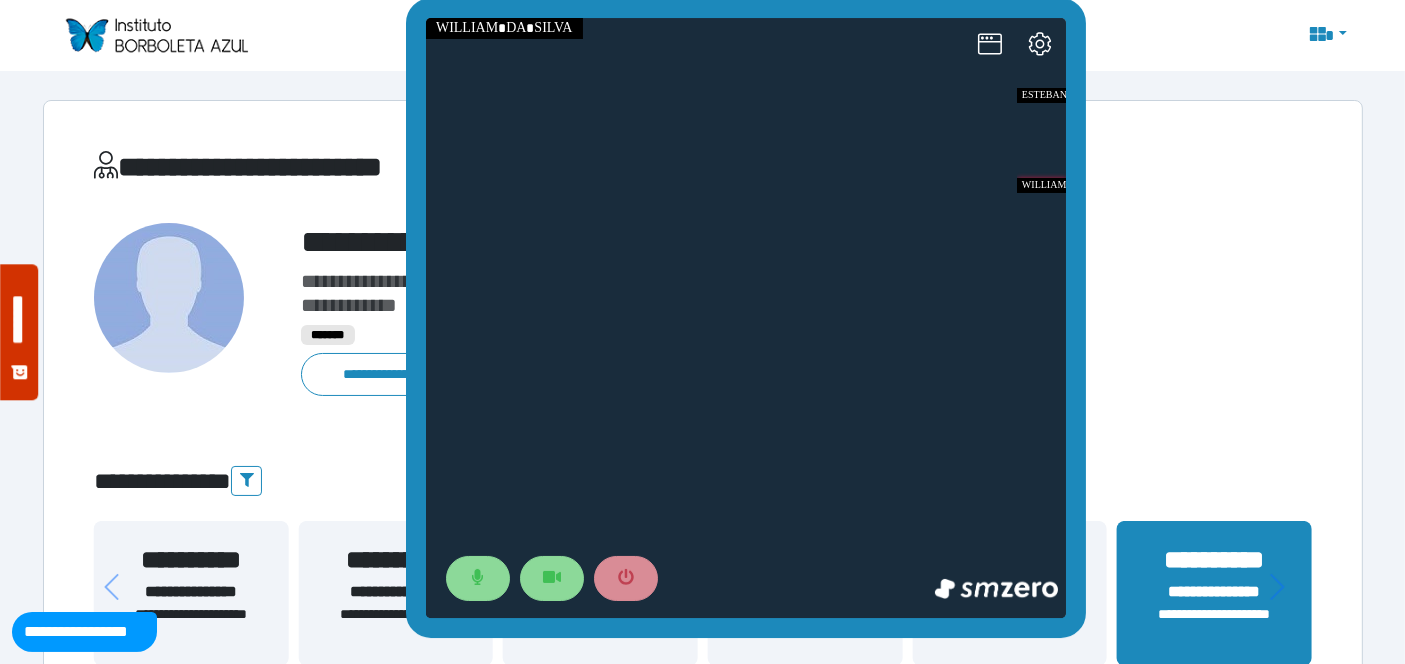 drag, startPoint x: 1080, startPoint y: 107, endPoint x: 1081, endPoint y: 121, distance: 14.035668 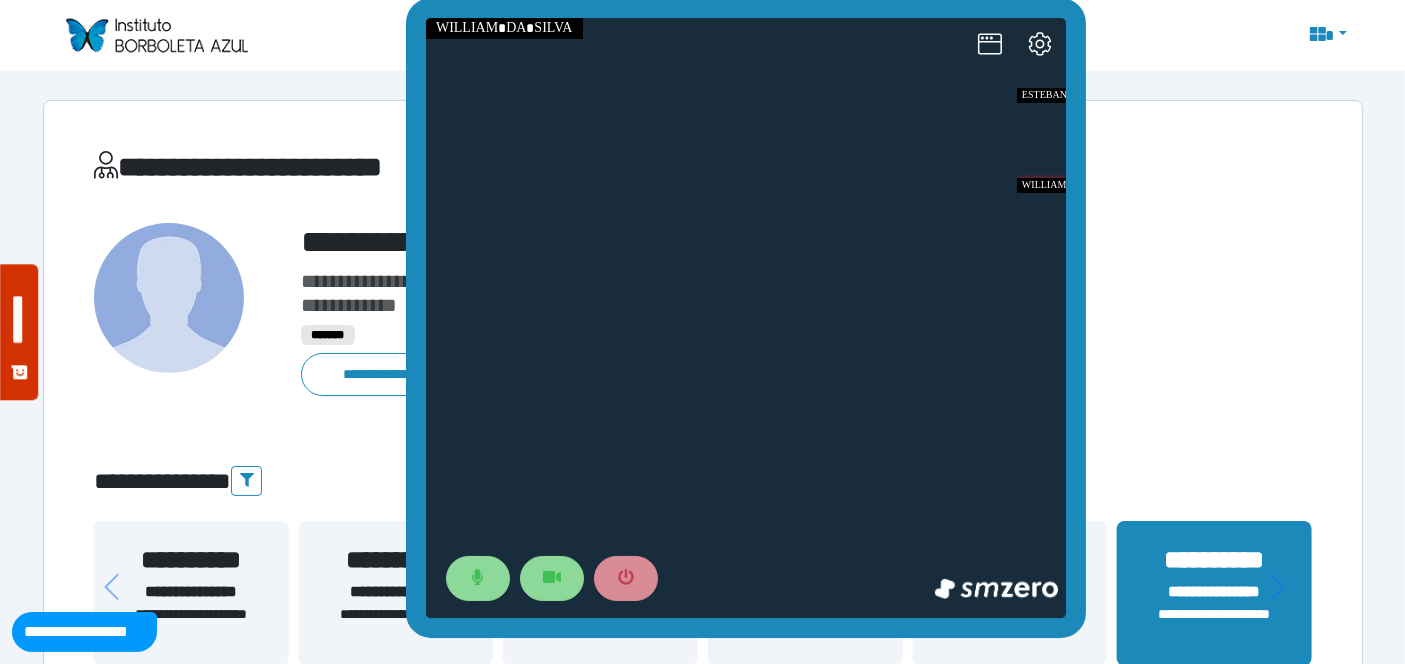 click at bounding box center (746, 318) 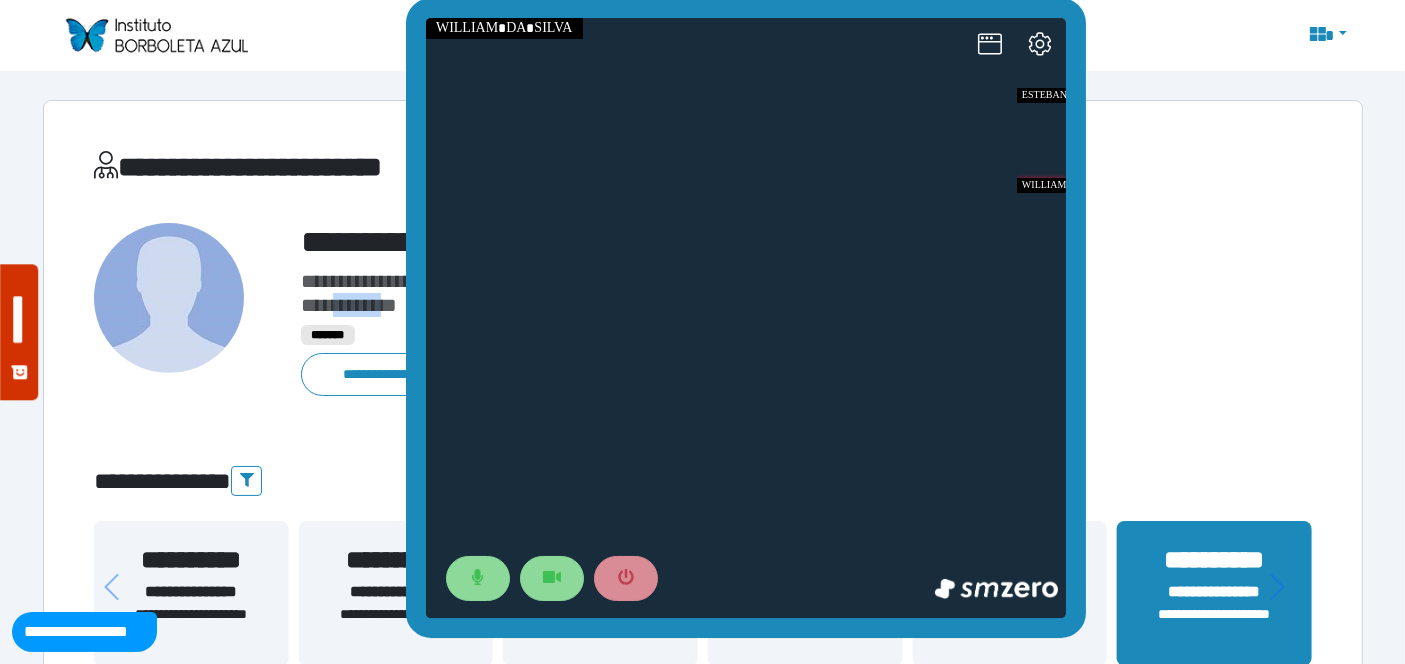 drag, startPoint x: 404, startPoint y: 299, endPoint x: 351, endPoint y: 308, distance: 53.75872 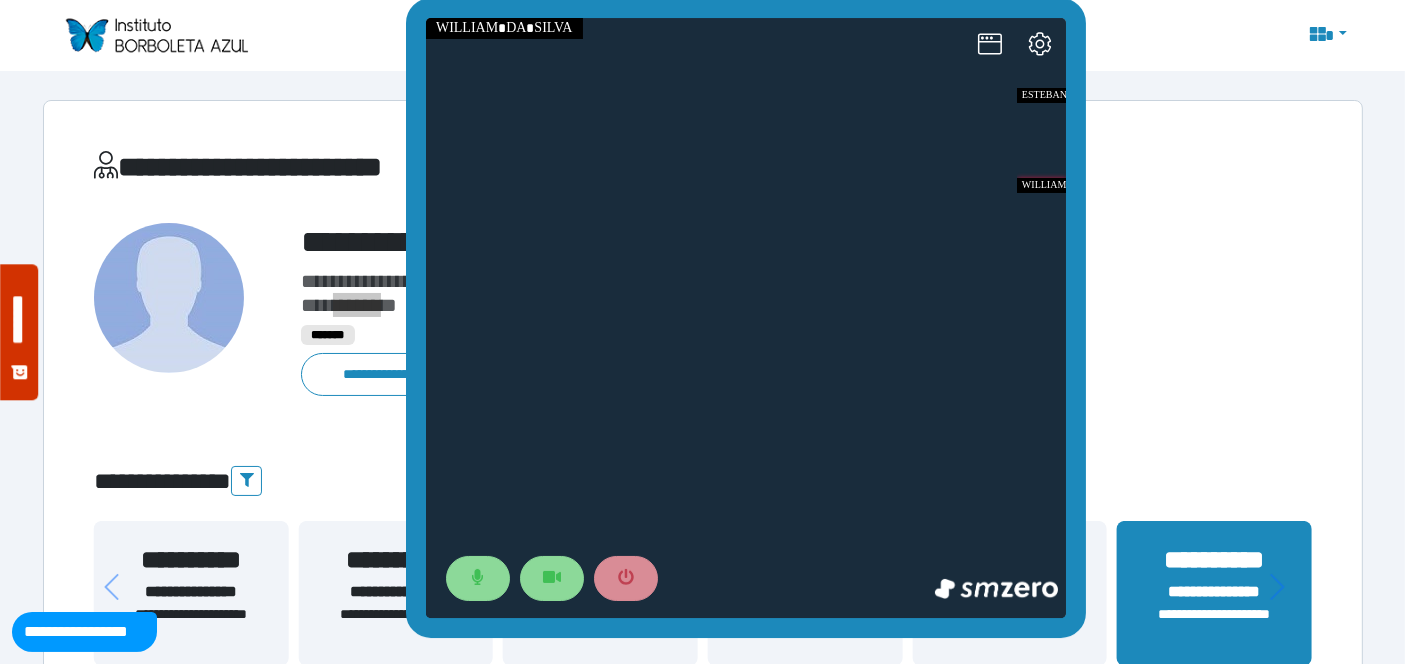click at bounding box center (746, 318) 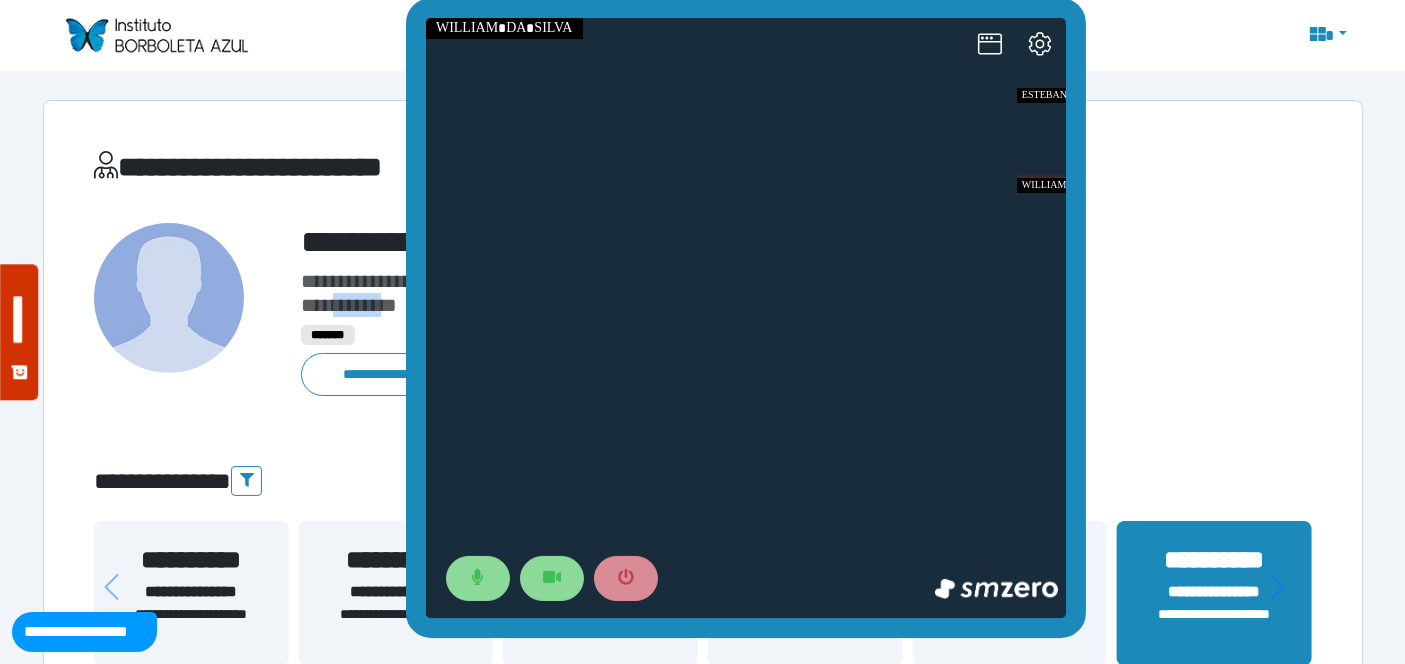 click at bounding box center (746, 318) 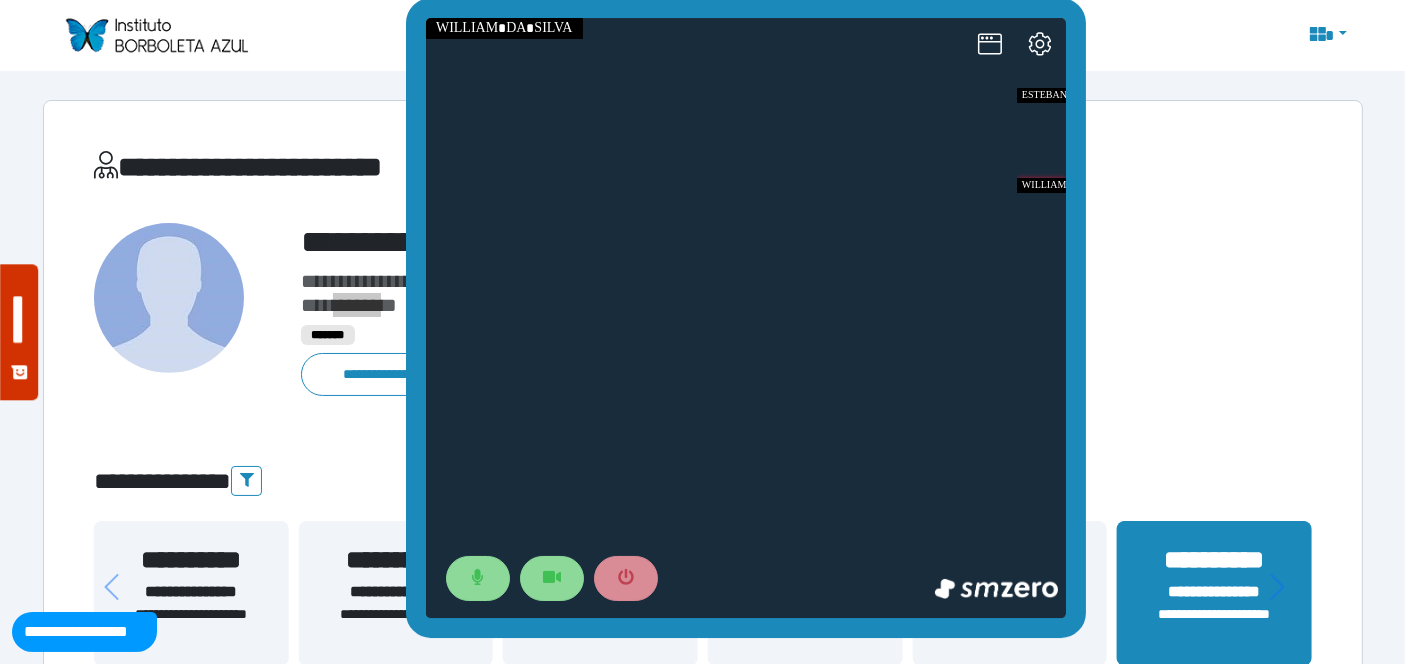 click at bounding box center (746, 318) 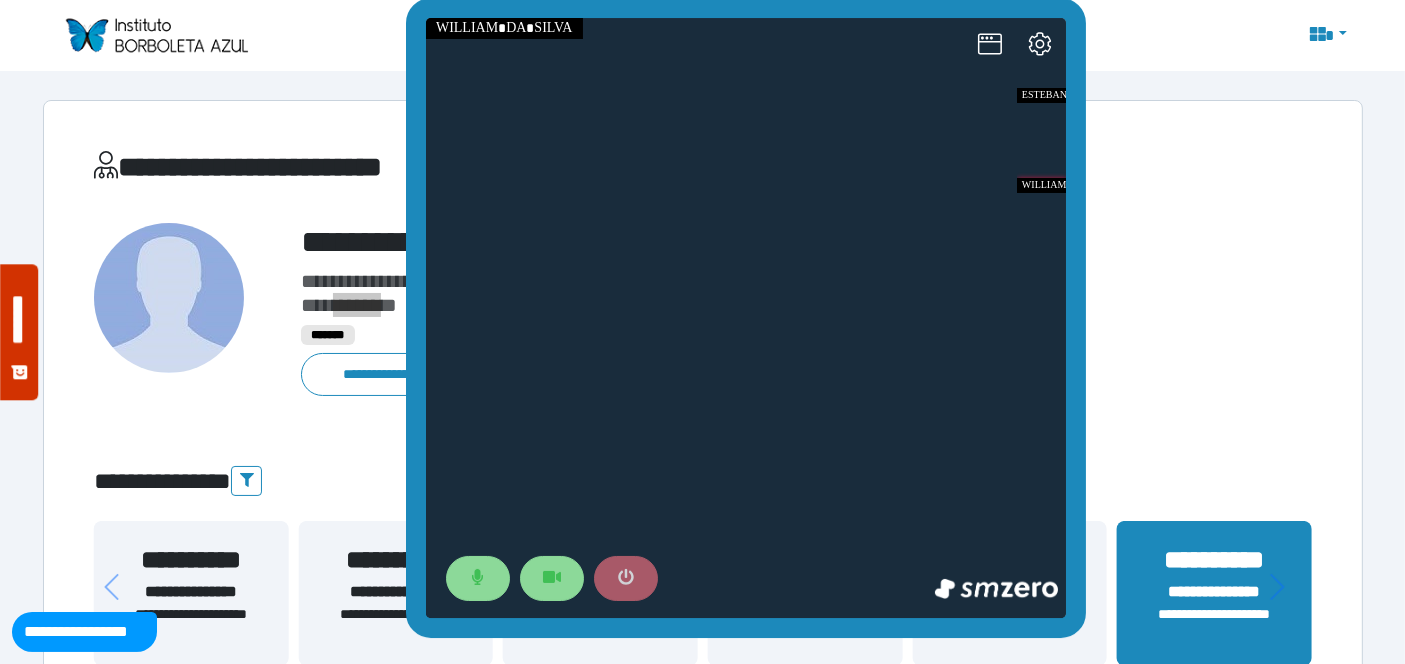 click 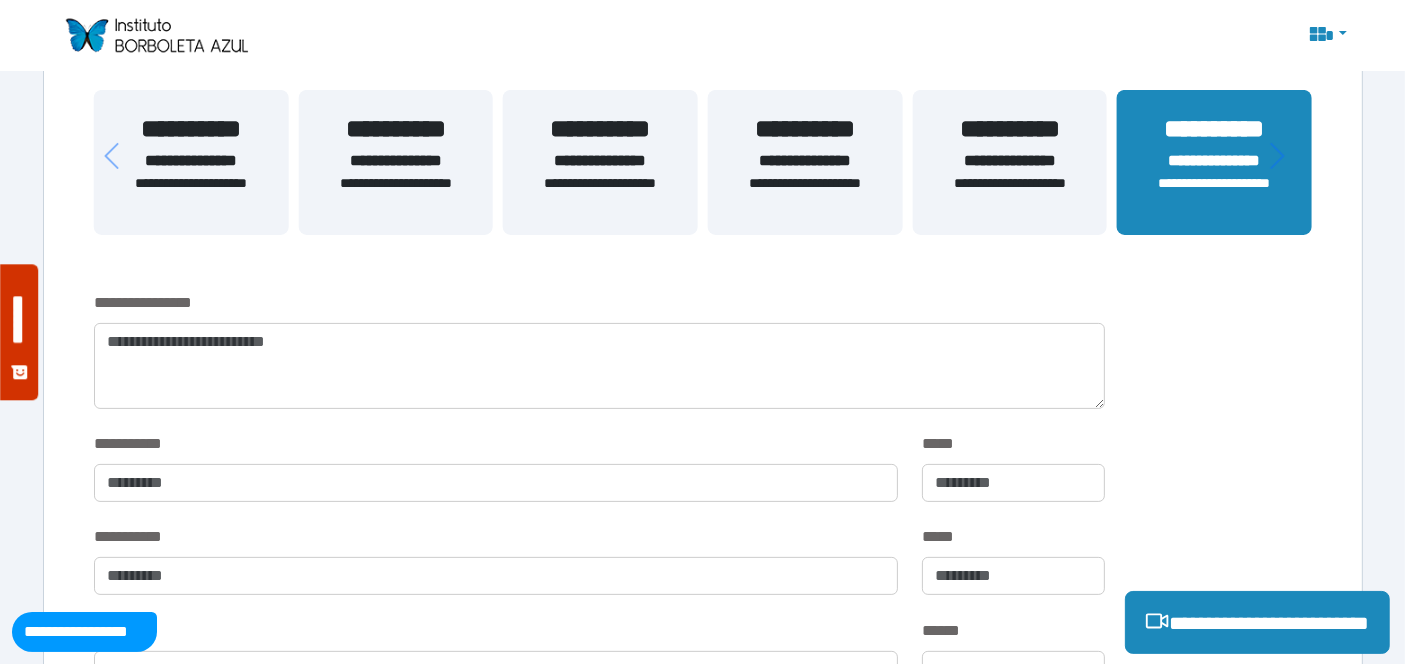 scroll, scrollTop: 432, scrollLeft: 0, axis: vertical 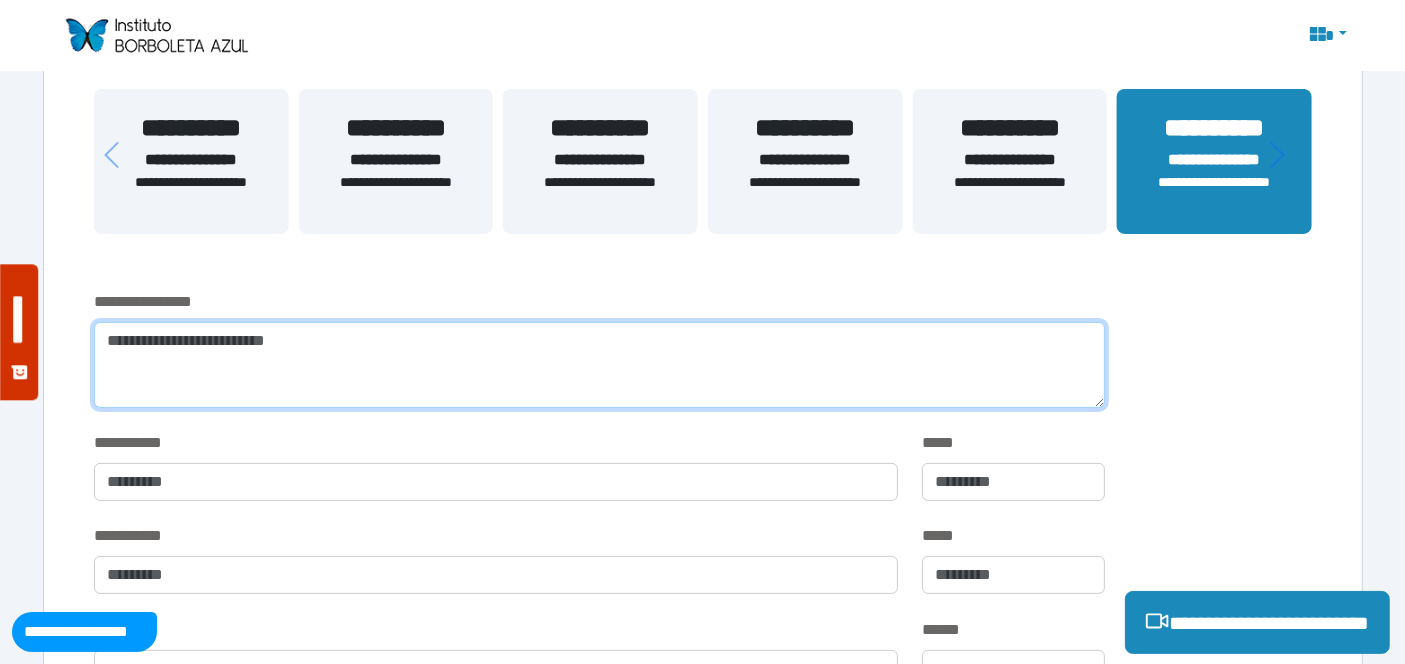 click at bounding box center (599, 365) 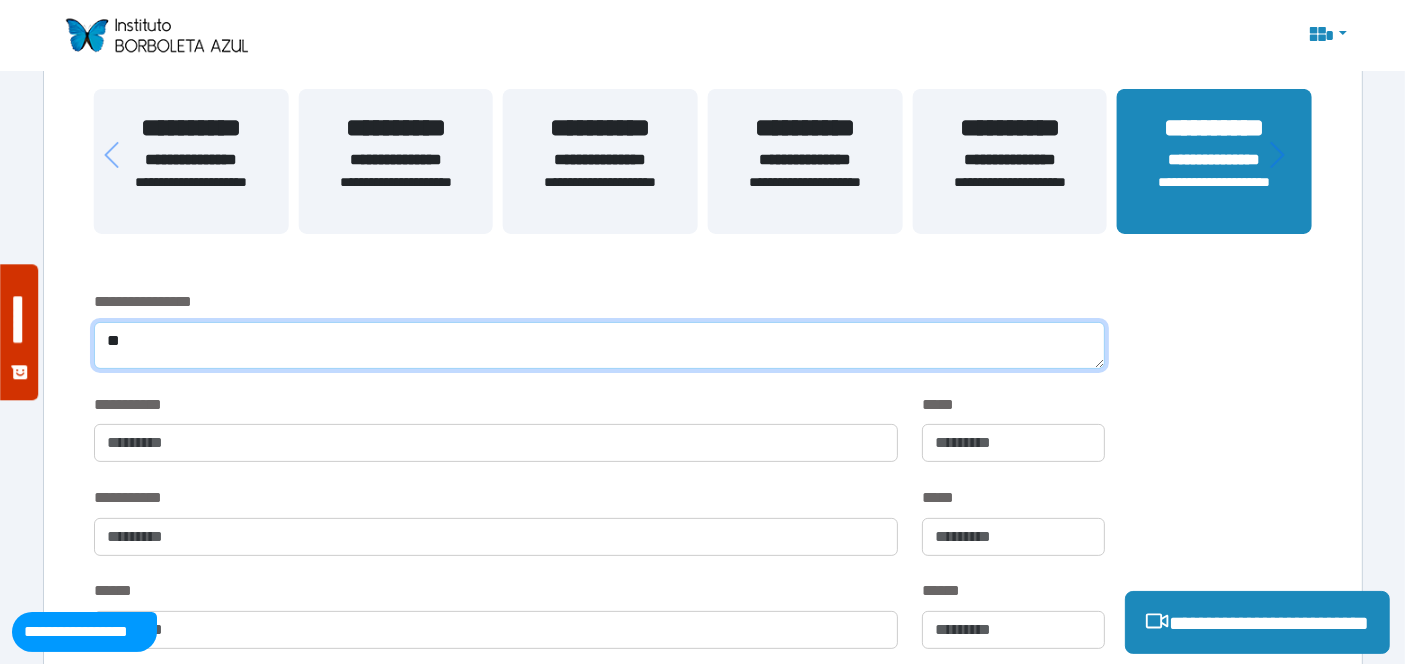 type on "*" 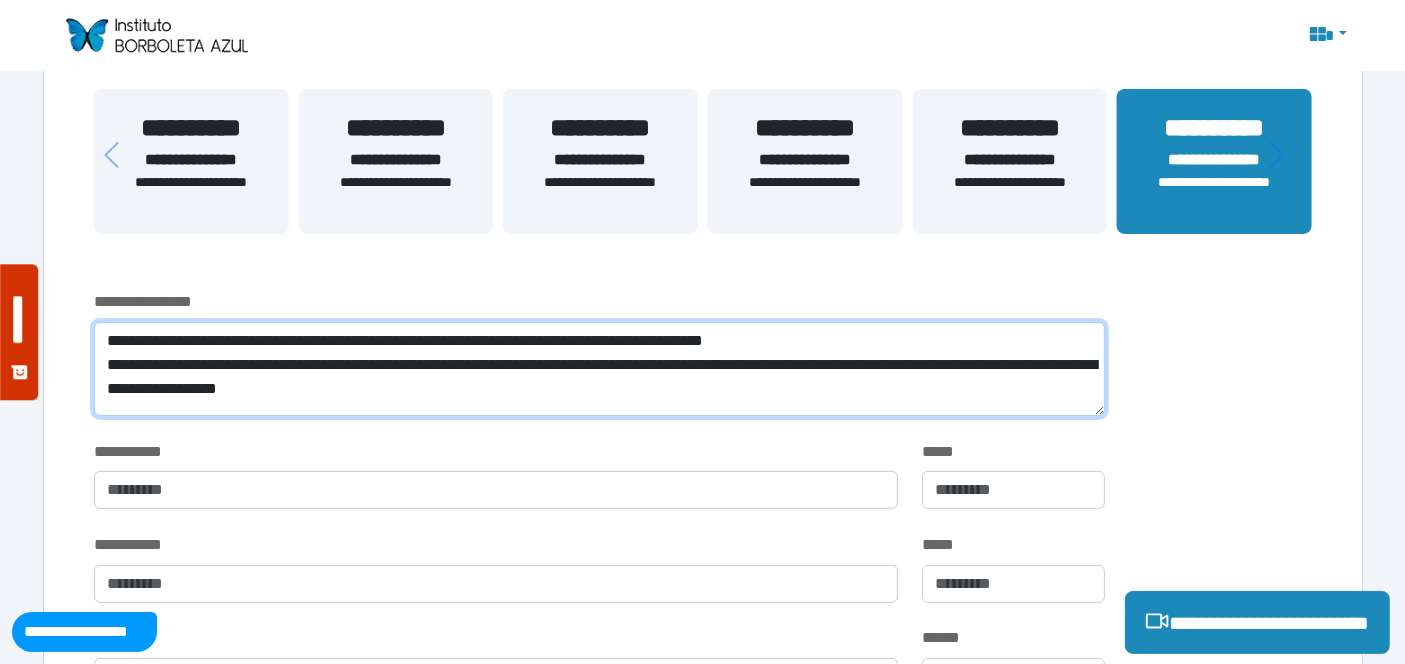 scroll, scrollTop: 0, scrollLeft: 0, axis: both 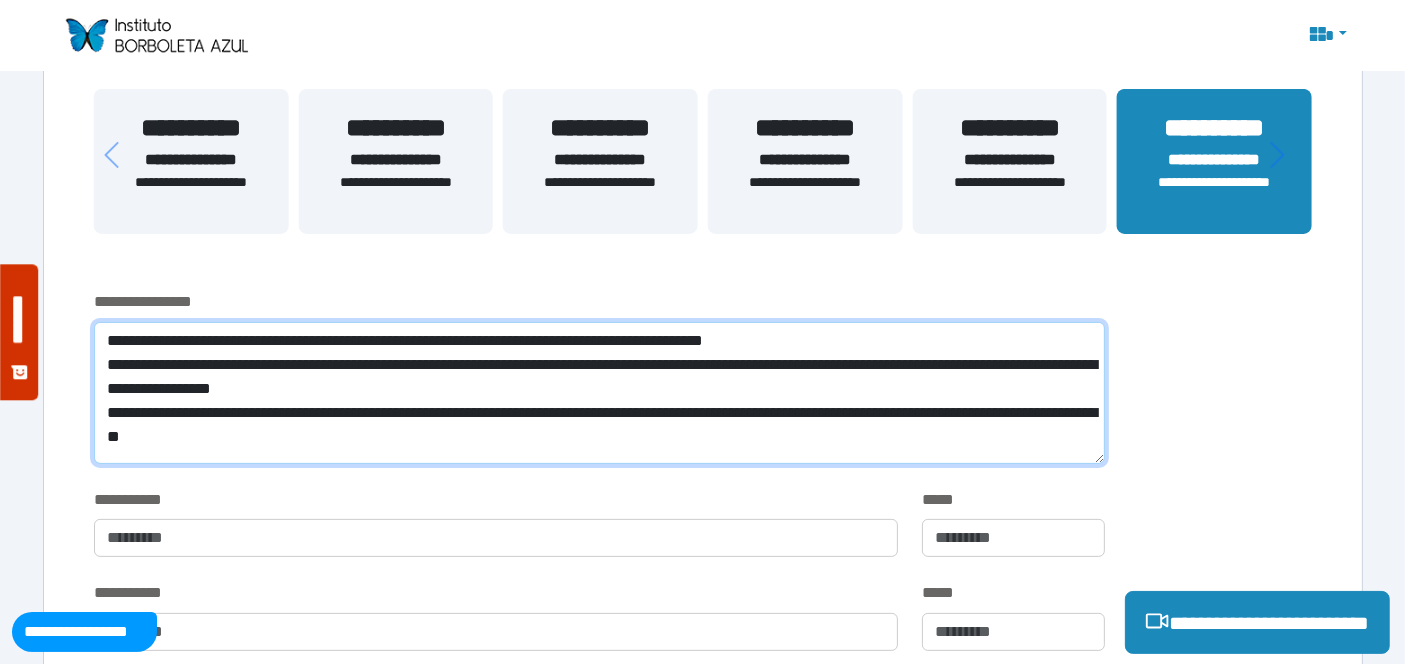 click on "**********" at bounding box center (599, 393) 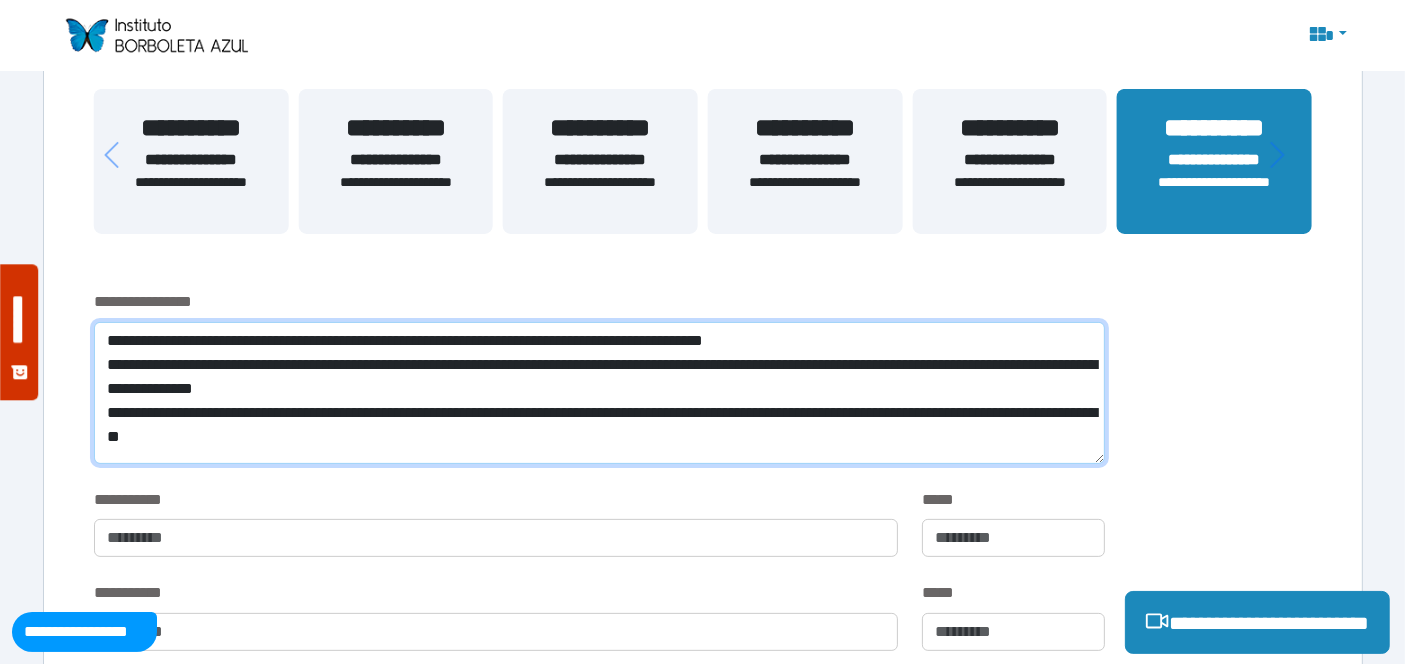 drag, startPoint x: 920, startPoint y: 355, endPoint x: 301, endPoint y: 335, distance: 619.323 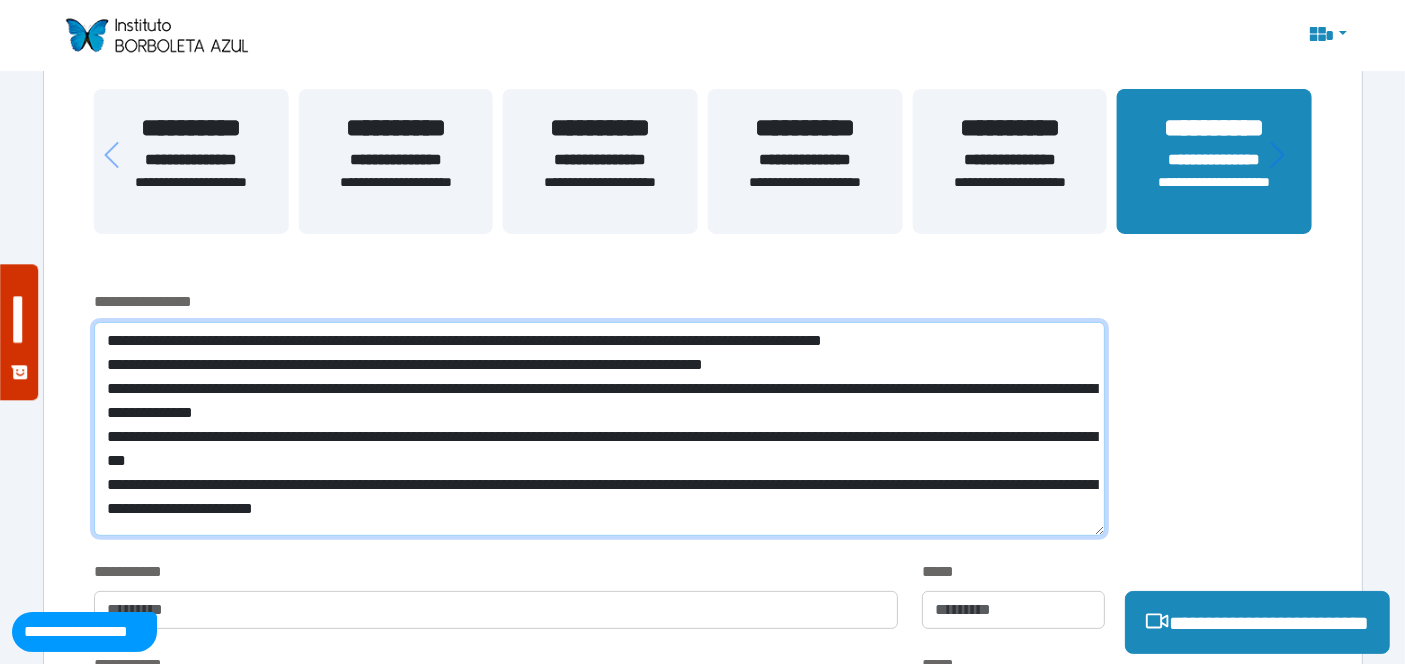 scroll, scrollTop: 0, scrollLeft: 0, axis: both 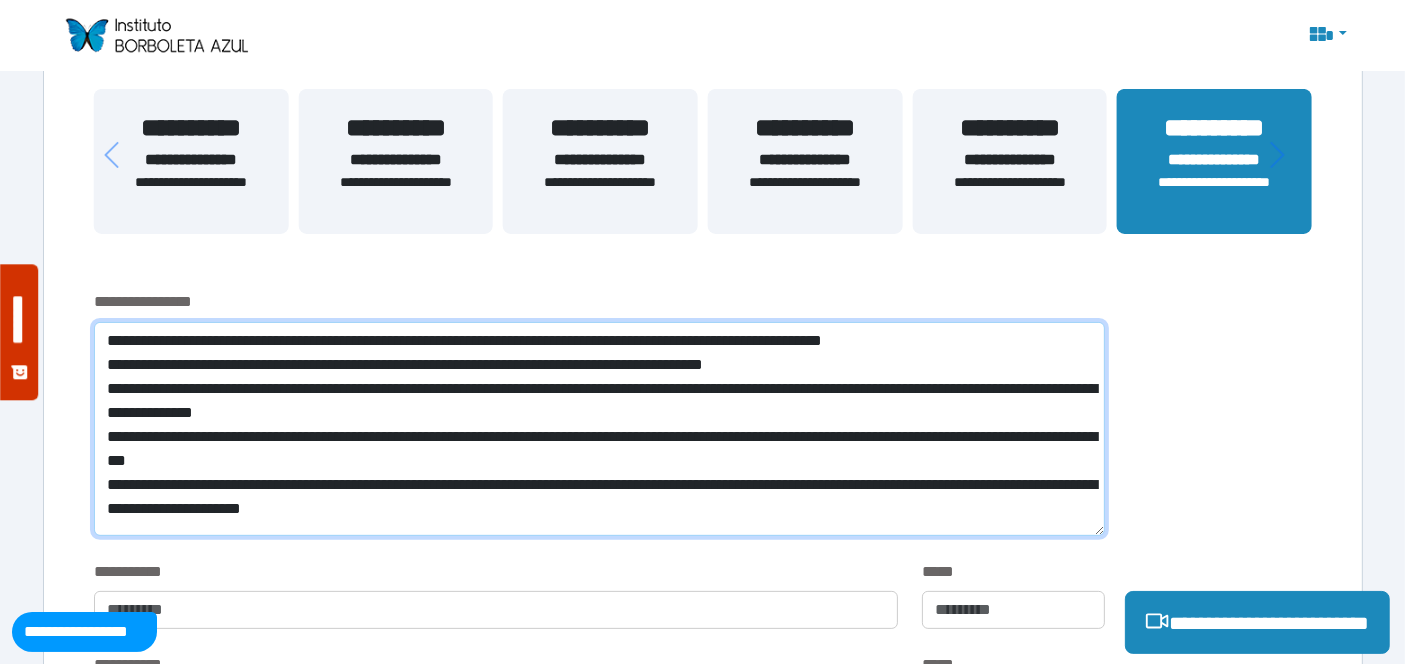click on "**********" at bounding box center (599, 429) 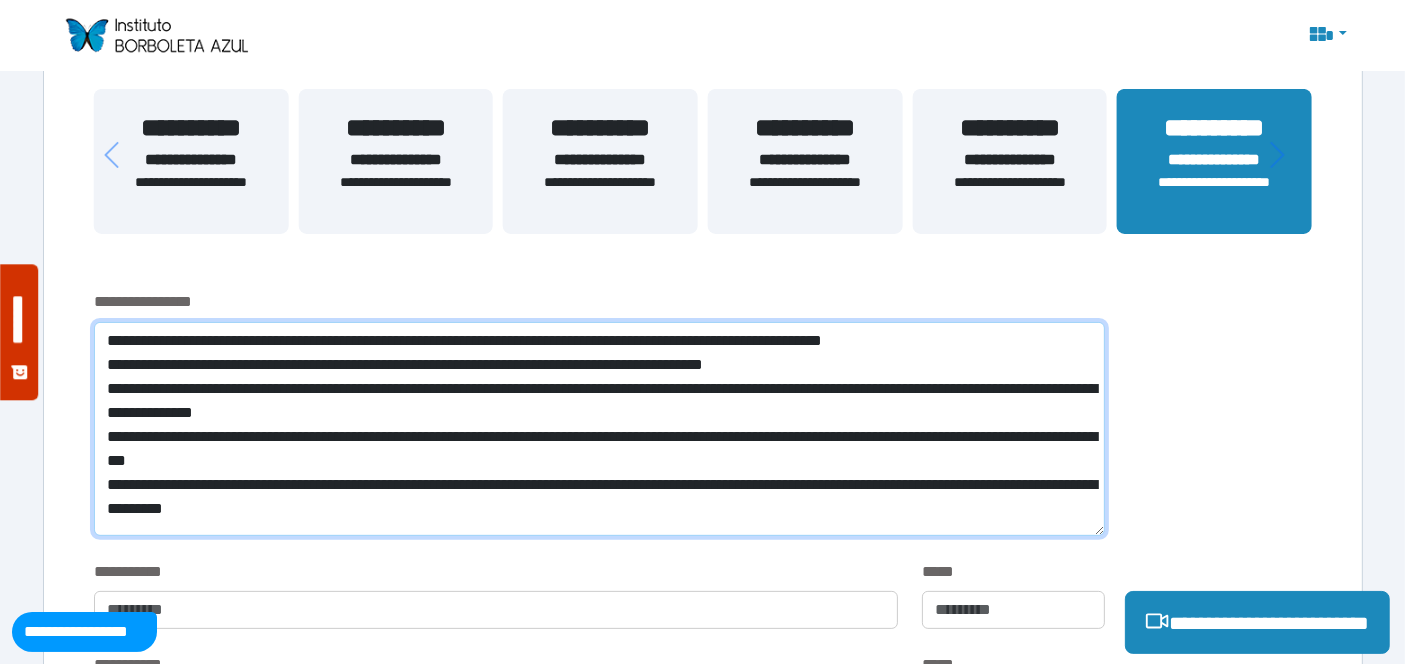 click on "**********" at bounding box center [599, 429] 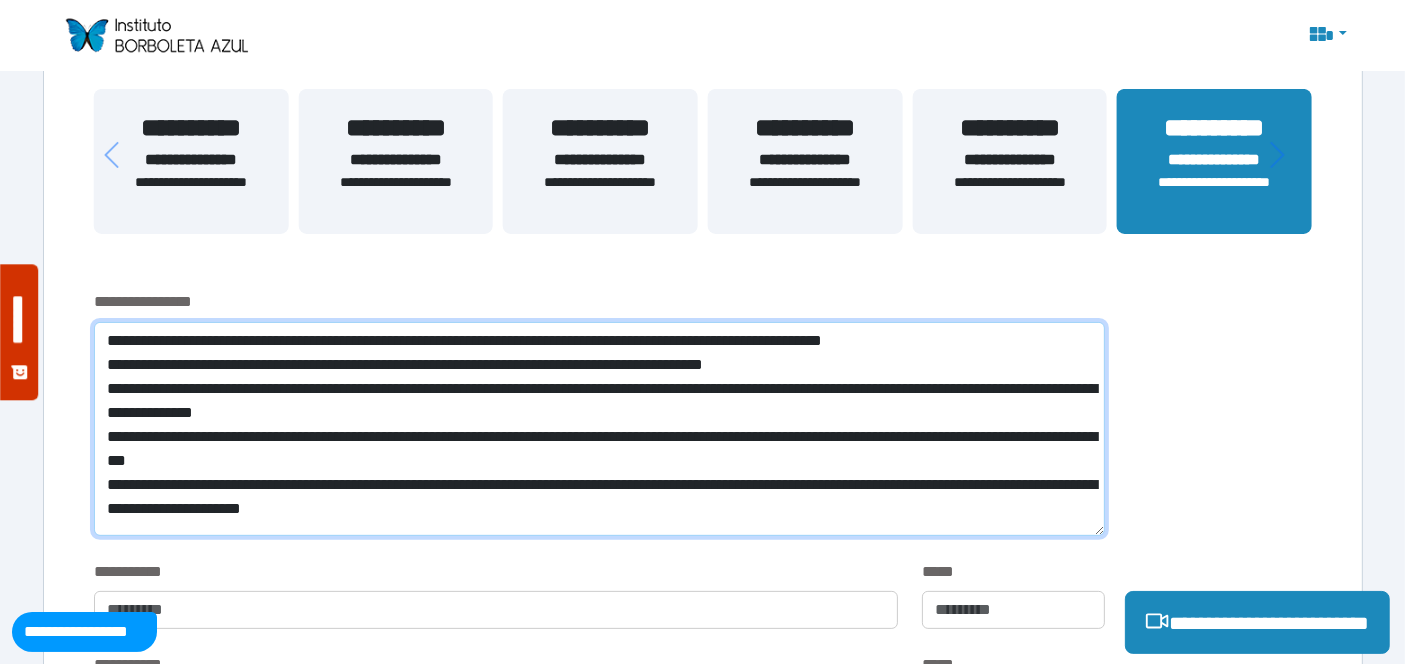 drag, startPoint x: 107, startPoint y: 338, endPoint x: 648, endPoint y: 503, distance: 565.60236 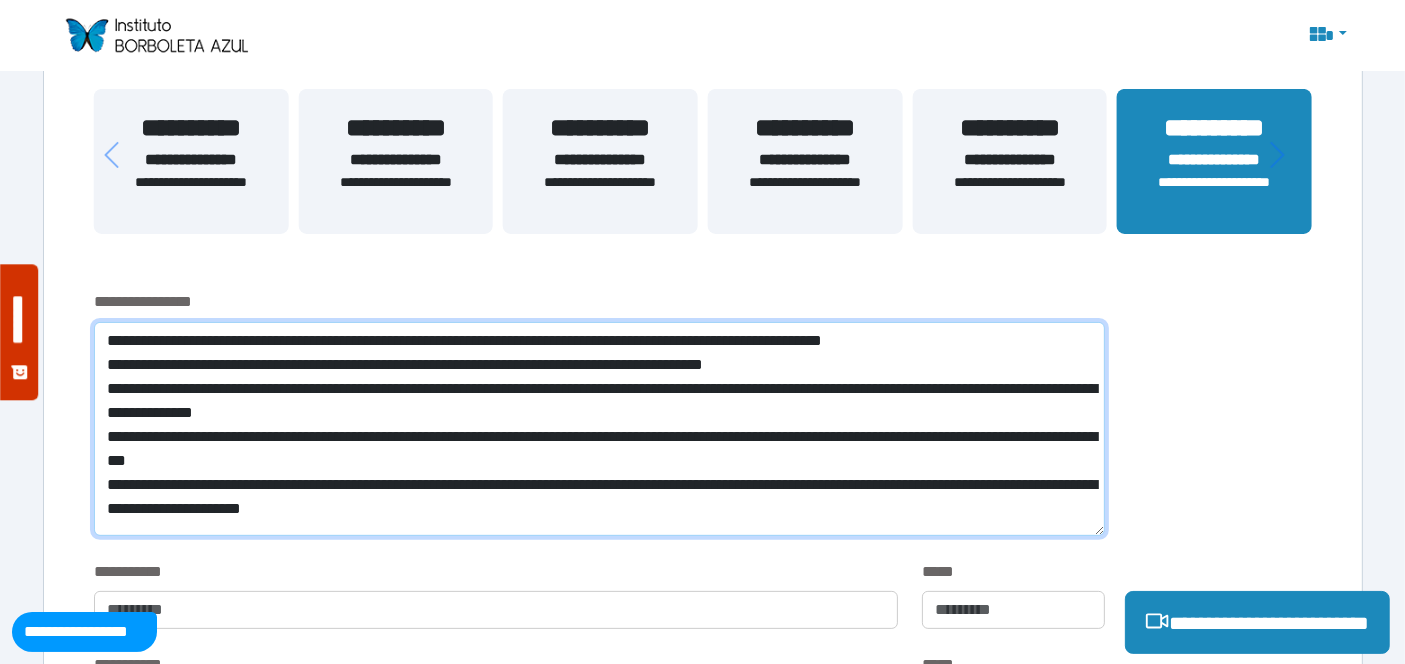 type on "**********" 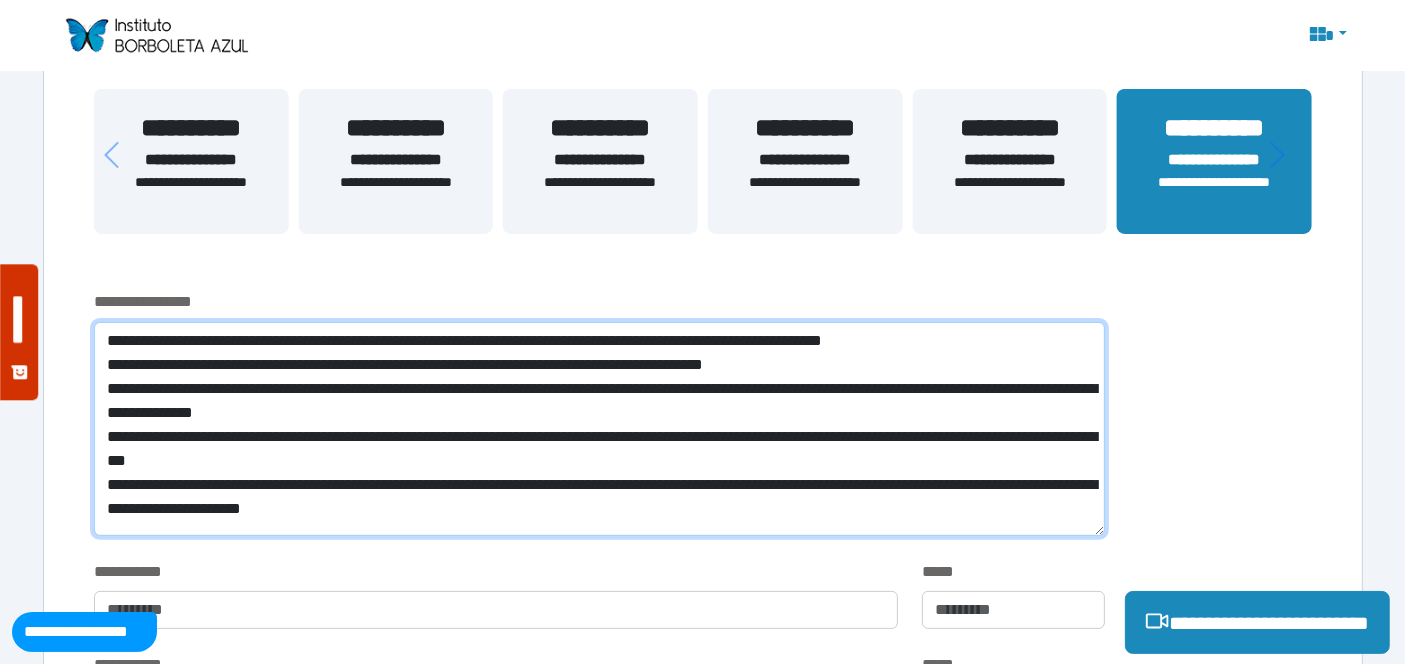 click on "**********" at bounding box center [599, 429] 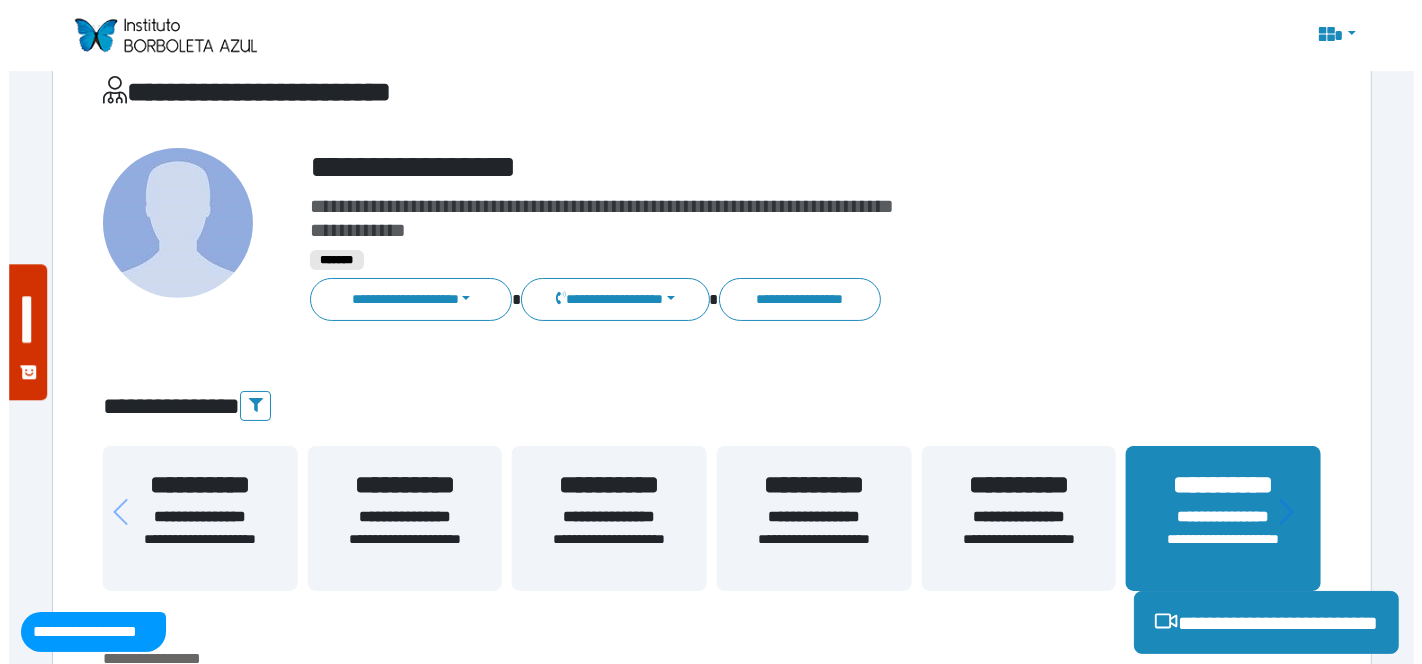 scroll, scrollTop: 68, scrollLeft: 0, axis: vertical 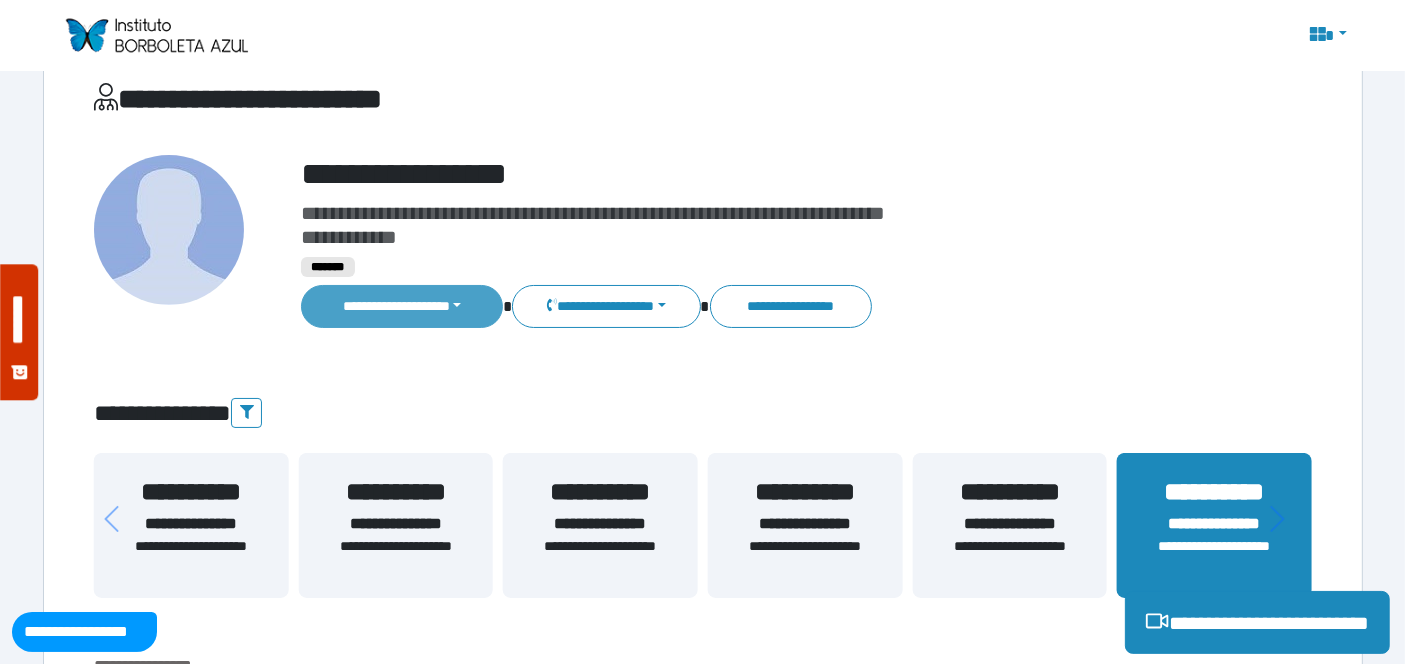 click on "**********" at bounding box center (402, 306) 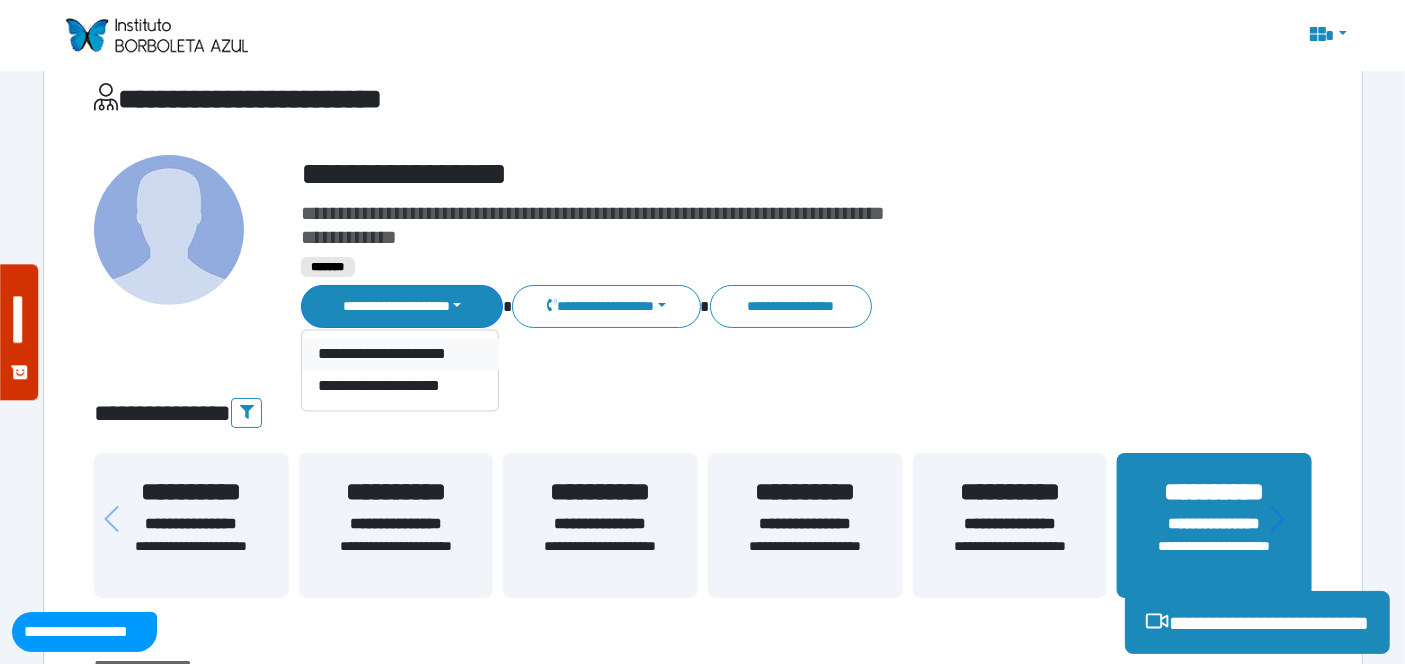 click on "**********" at bounding box center (400, 355) 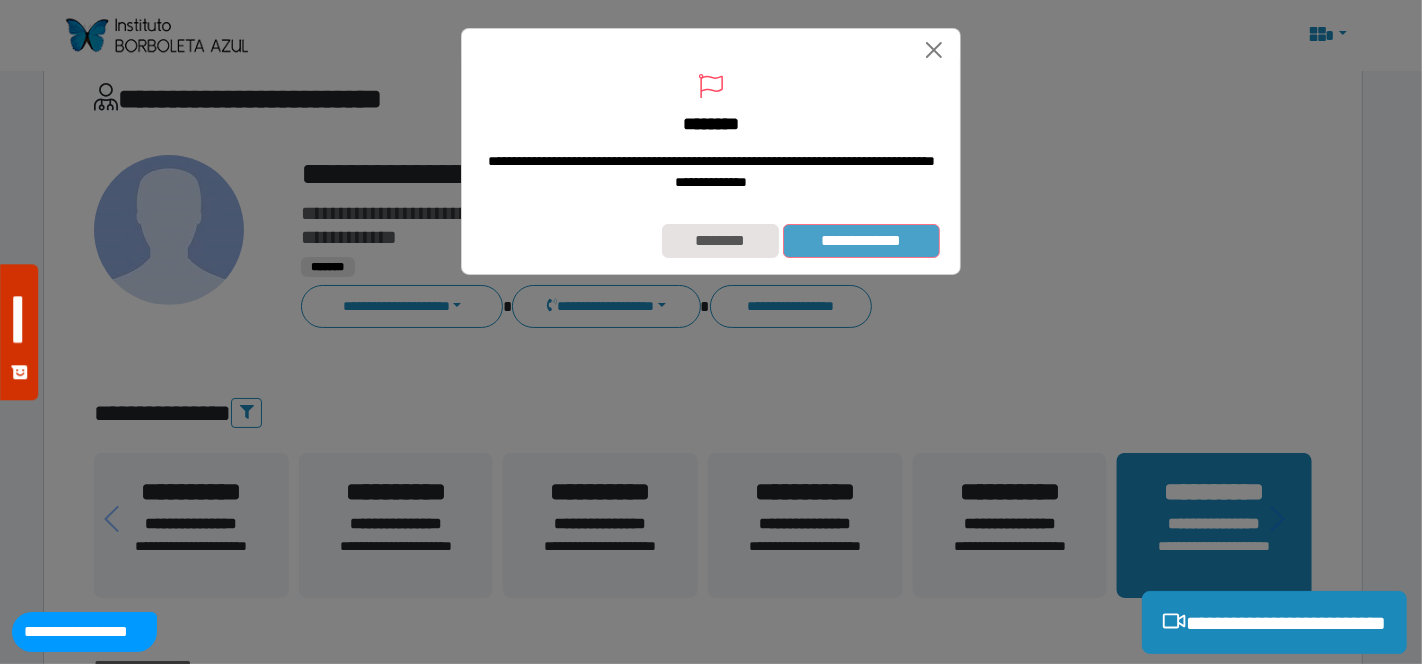 click on "**********" at bounding box center (861, 240) 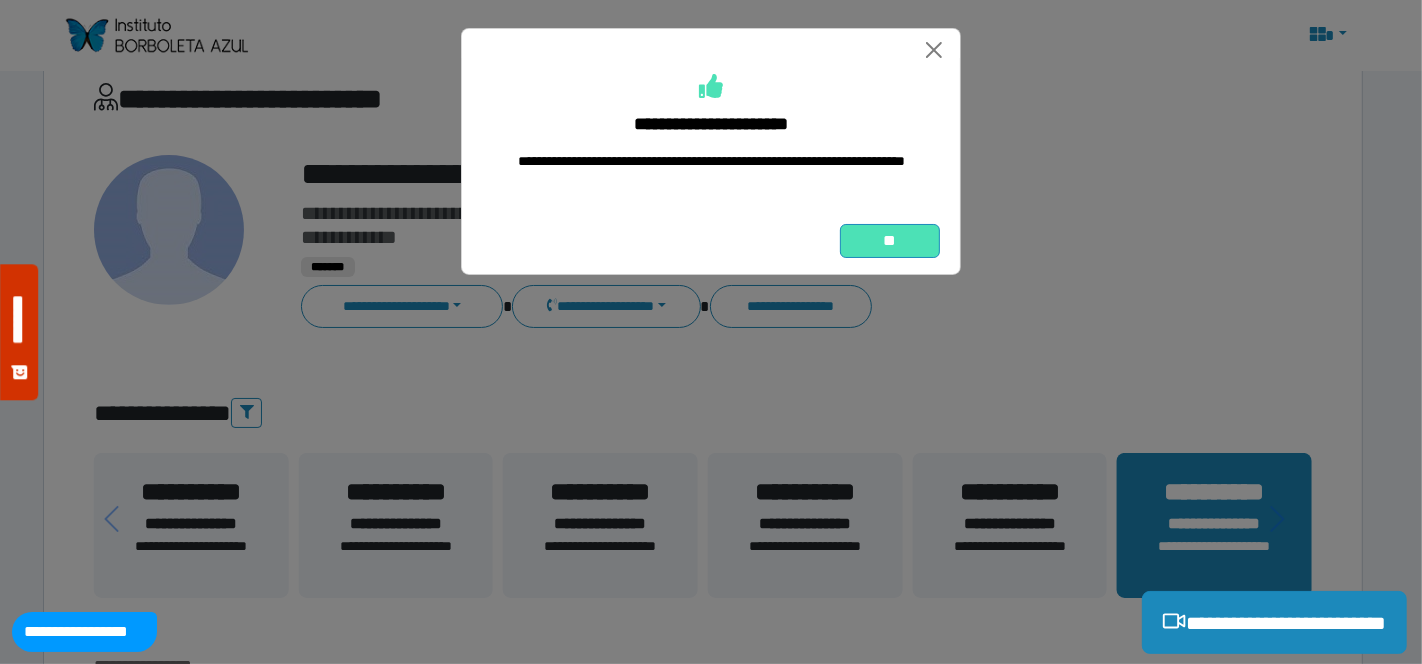 click on "**" at bounding box center [890, 240] 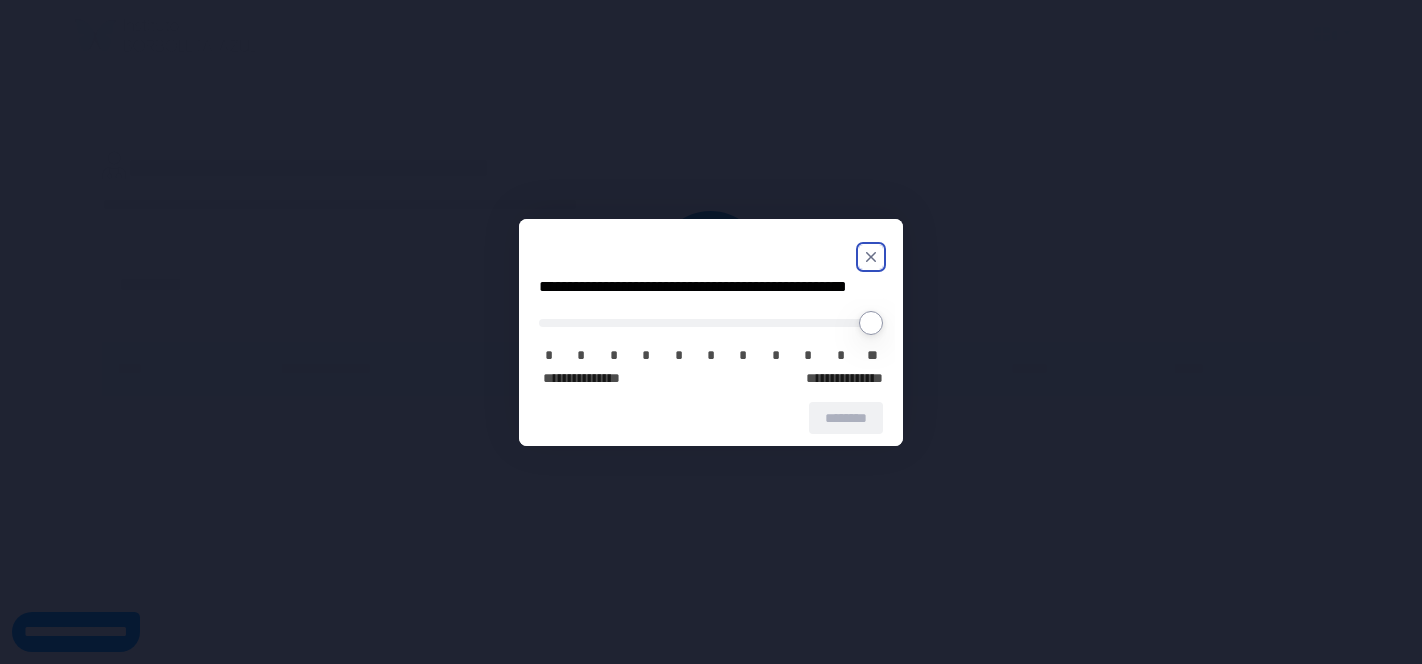 scroll, scrollTop: 0, scrollLeft: 0, axis: both 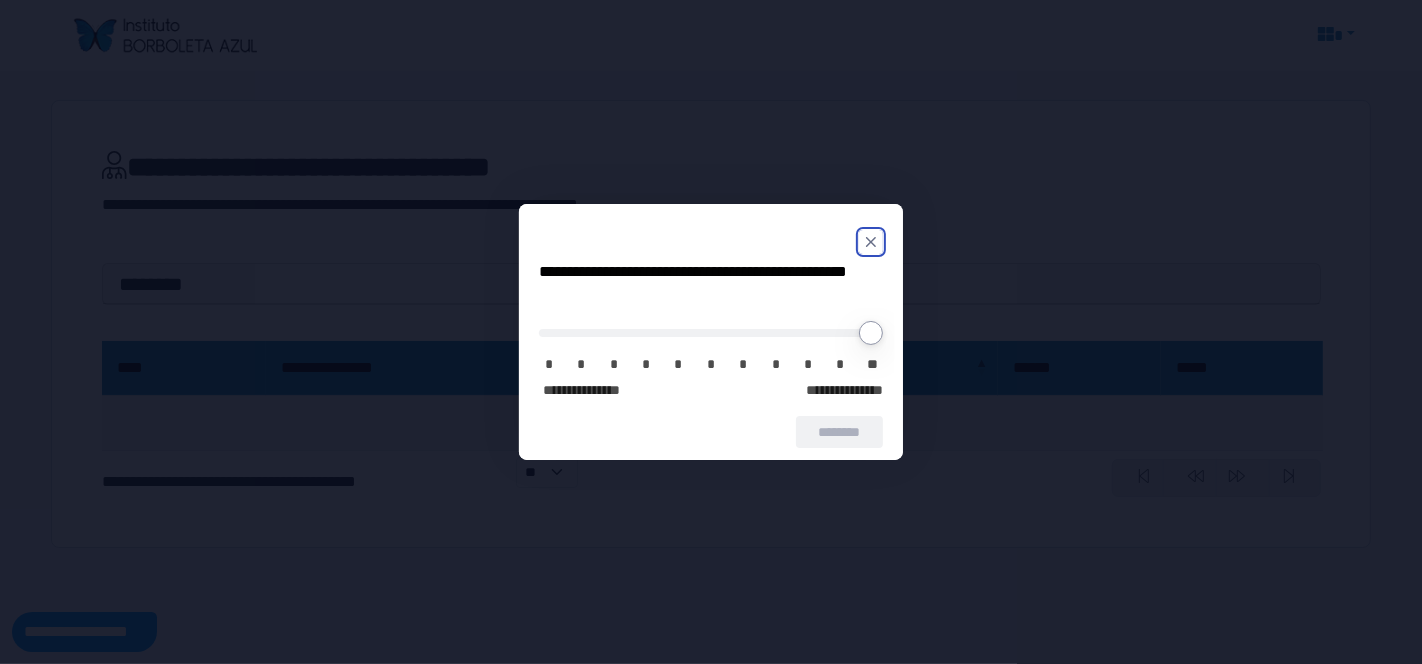 click 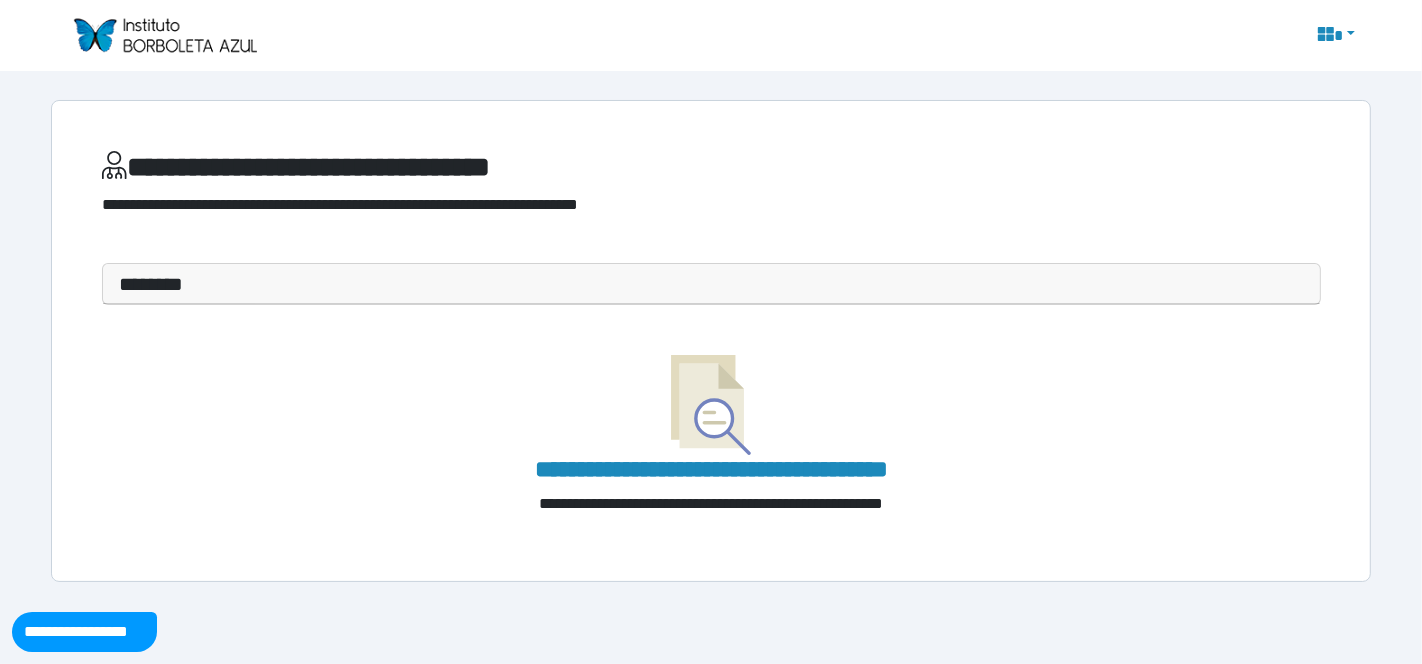click at bounding box center [164, 35] 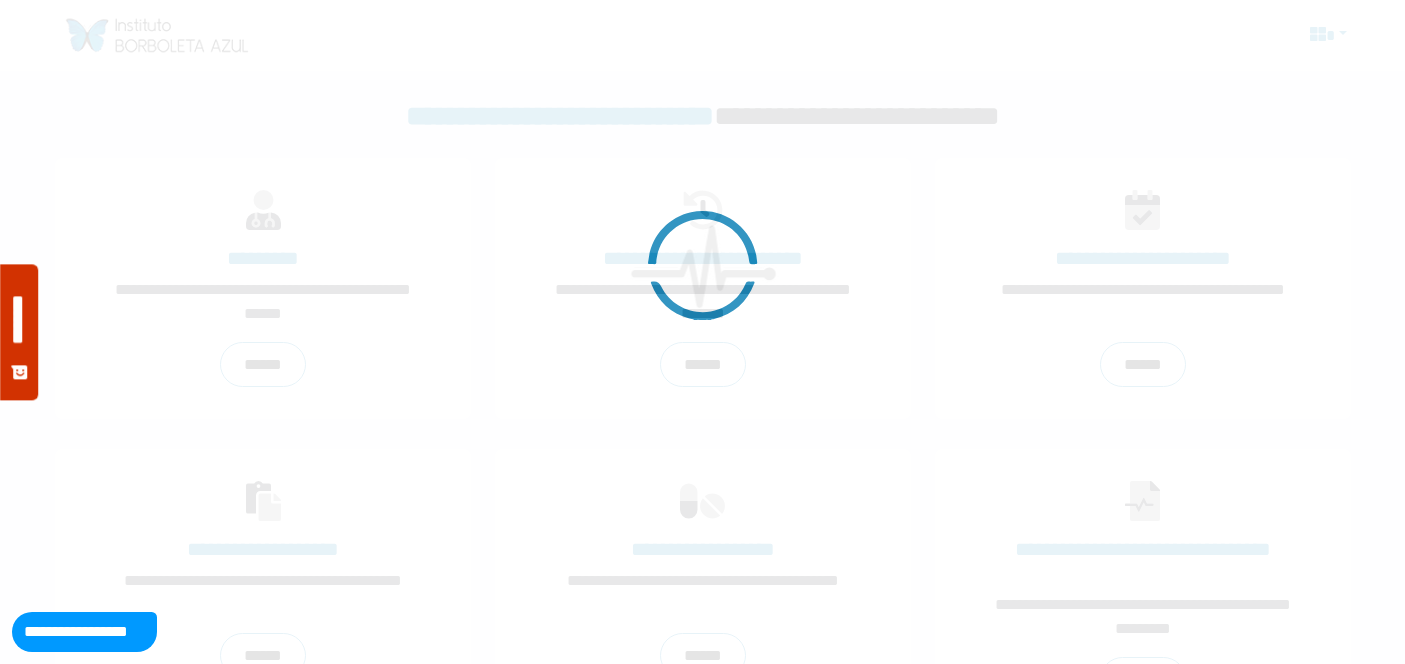 scroll, scrollTop: 0, scrollLeft: 0, axis: both 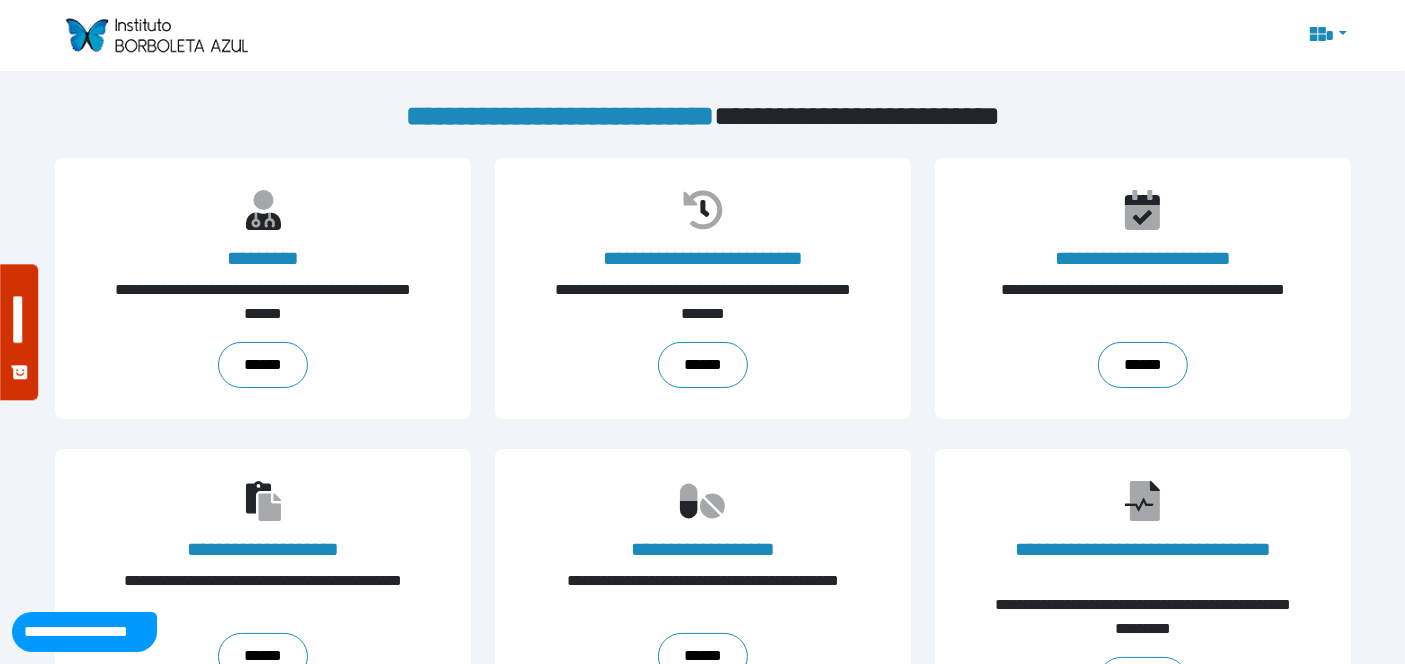 click at bounding box center [1326, 36] 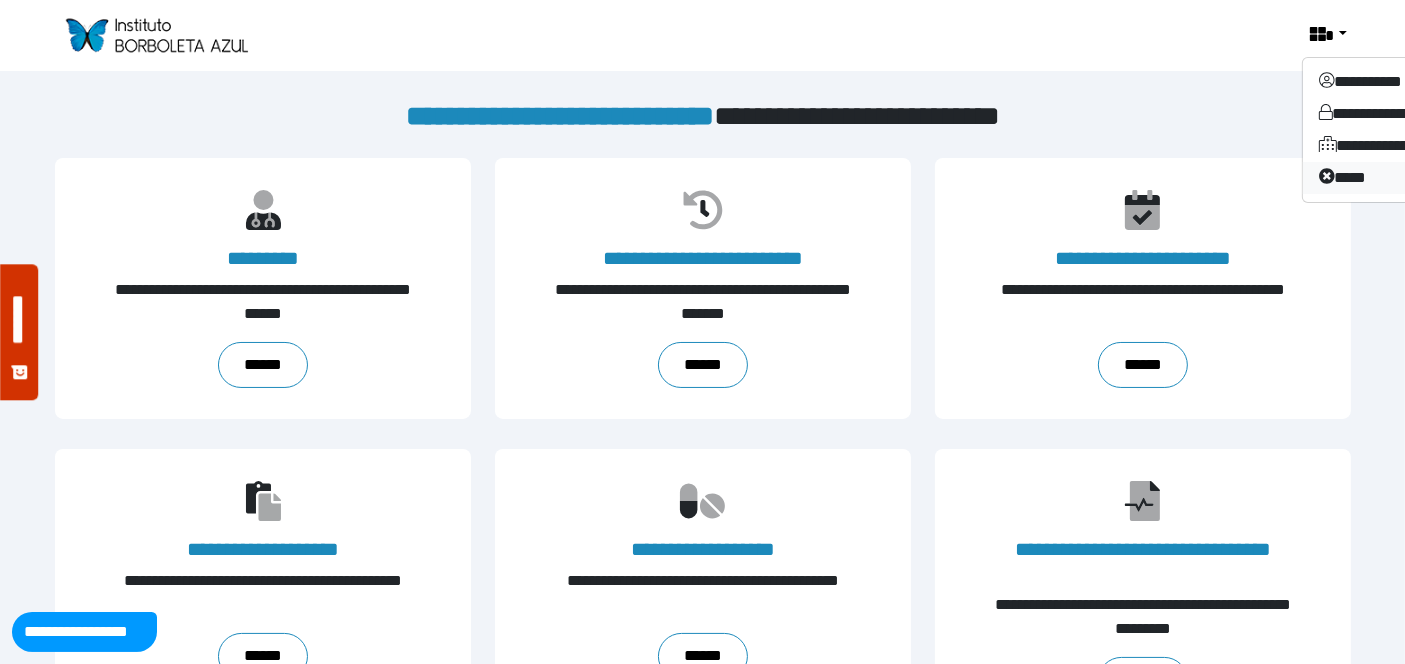 click on "****" at bounding box center (1382, 178) 